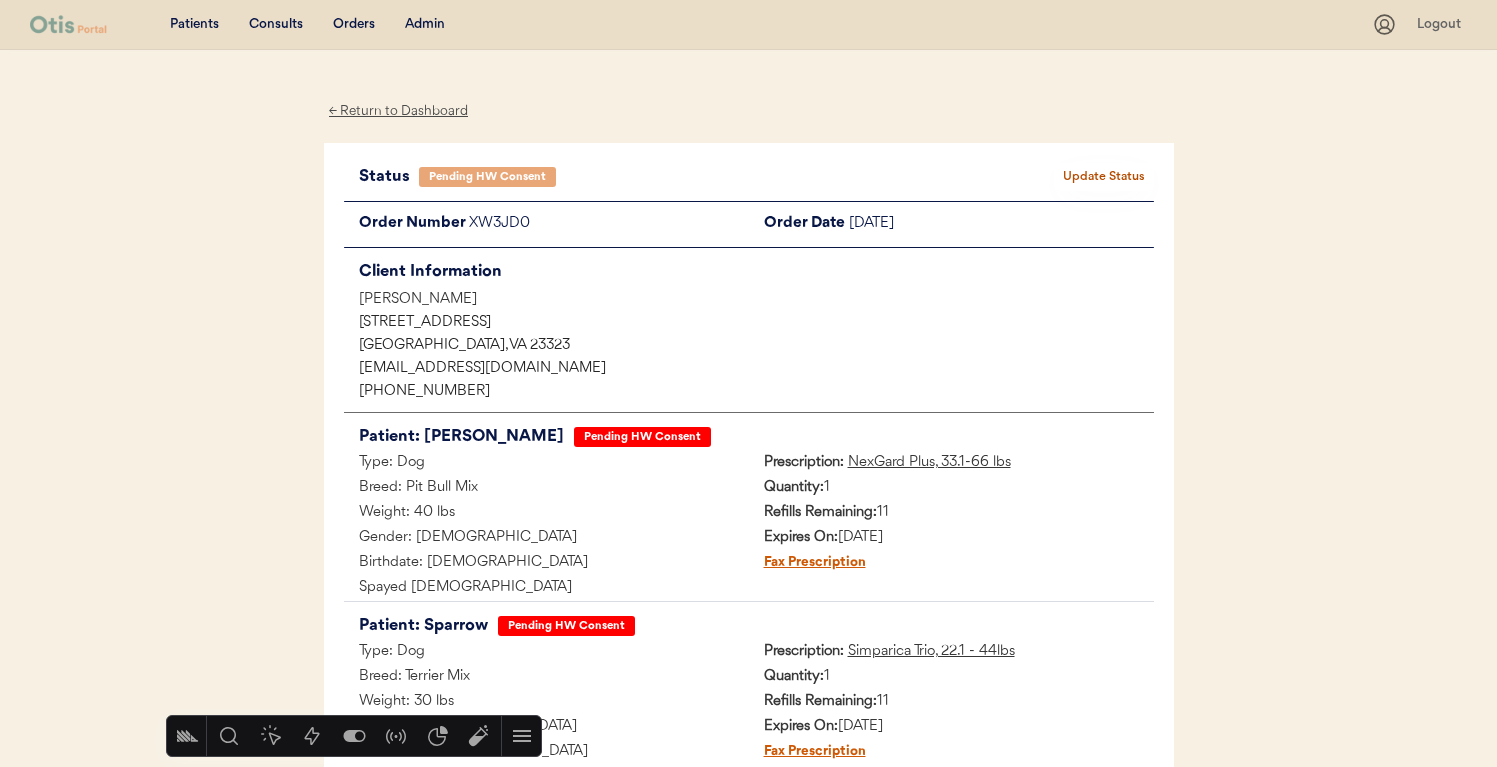 scroll, scrollTop: 0, scrollLeft: 0, axis: both 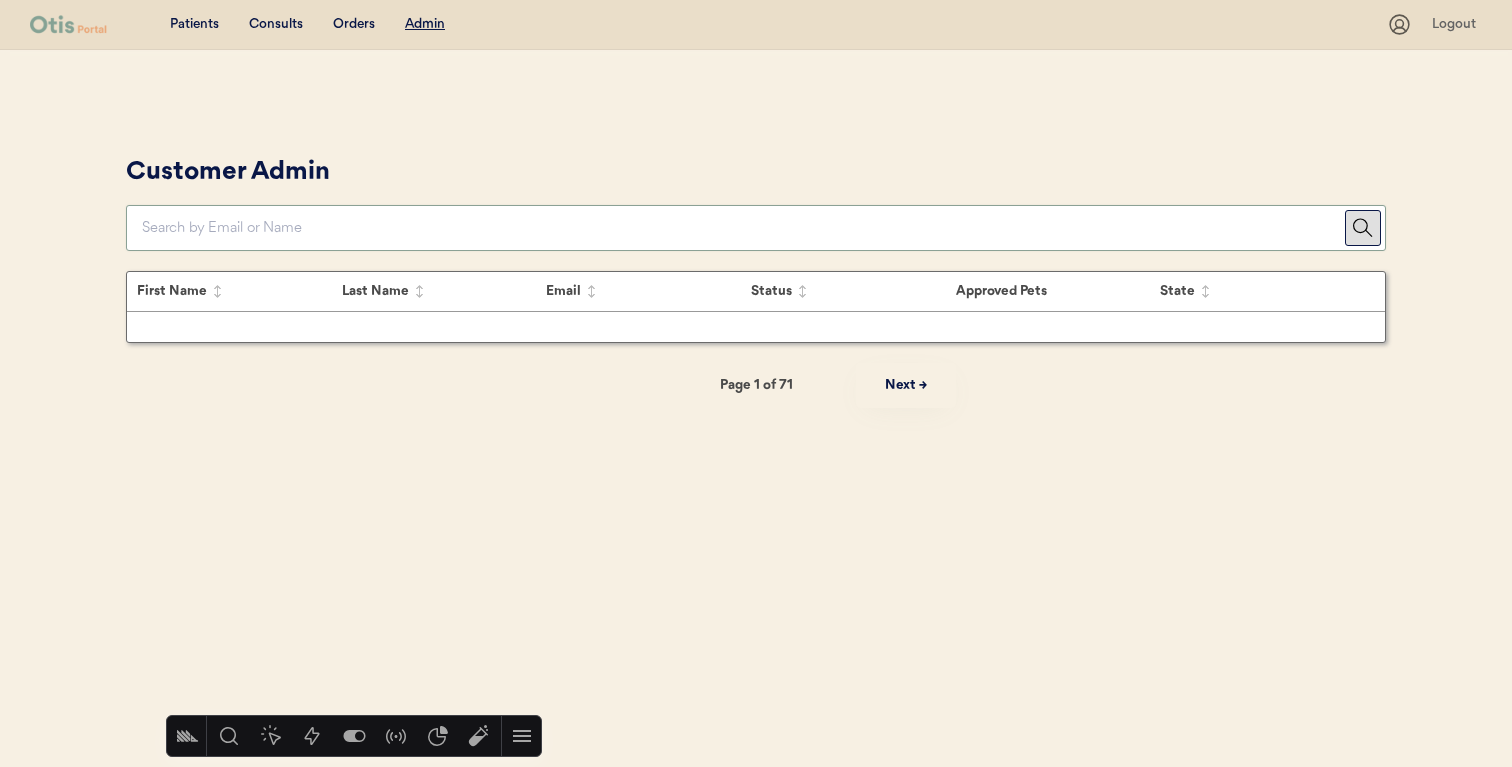 click at bounding box center [743, 228] 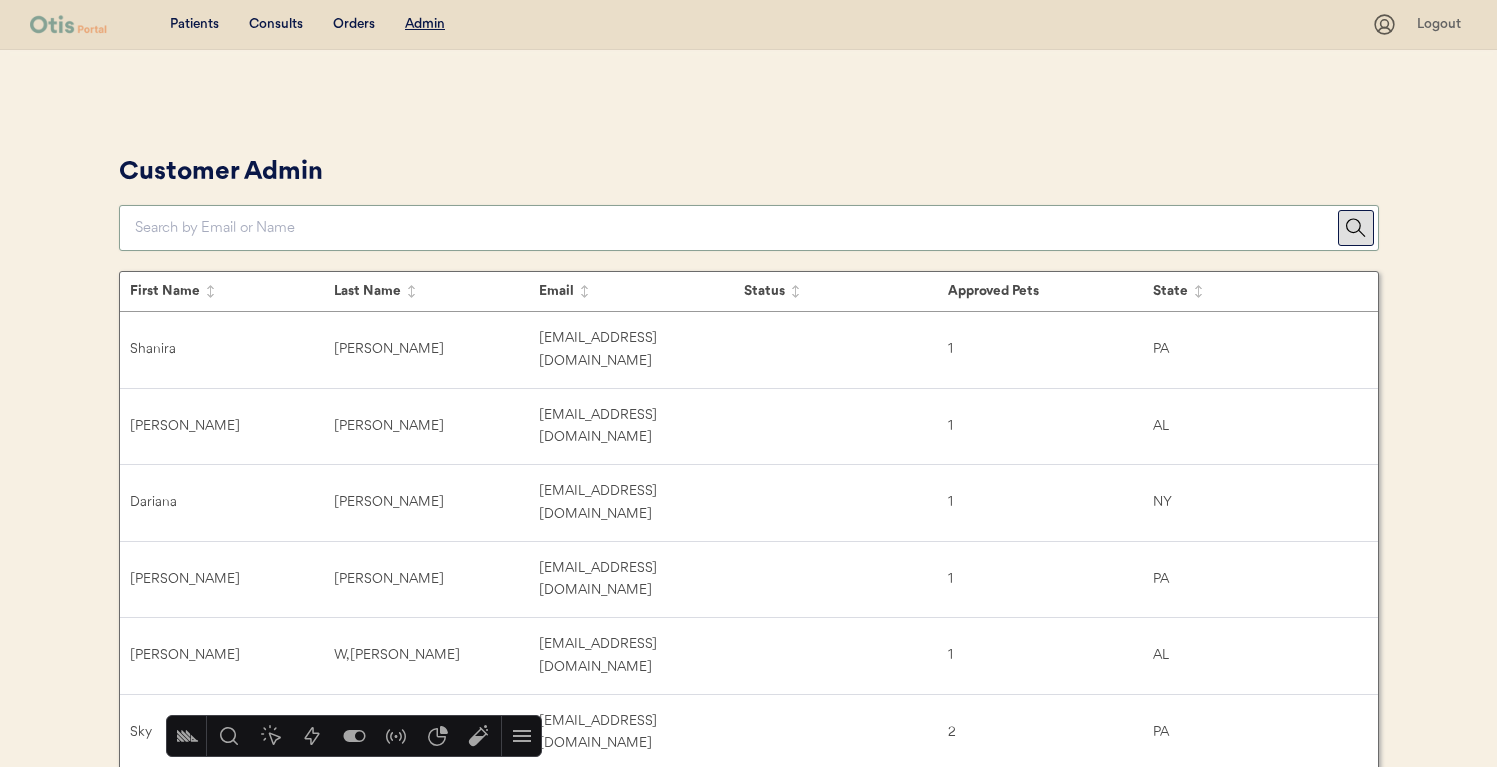 paste on "Janet.gillette2@gmail.com" 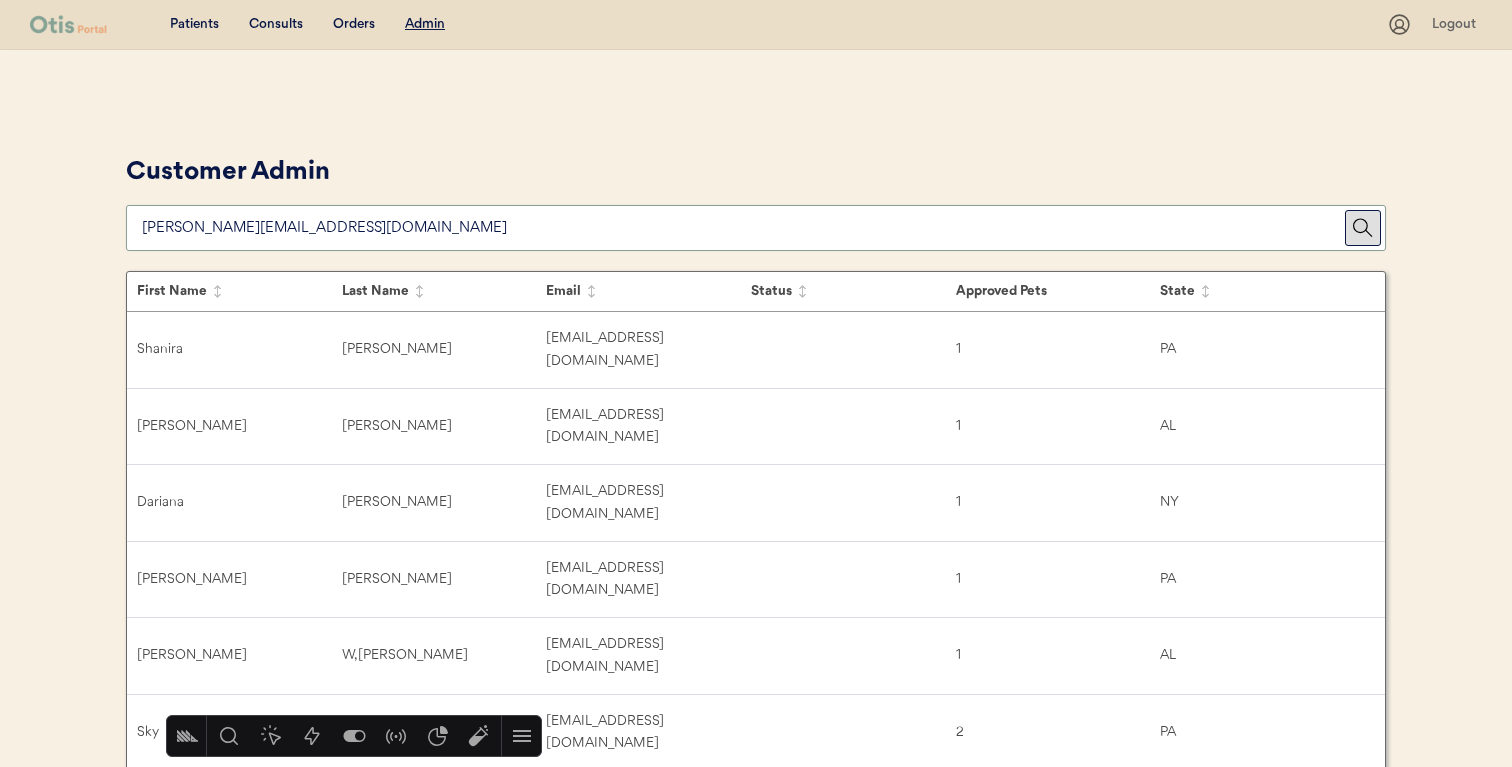 click on "Customer Admin" at bounding box center (756, 200) 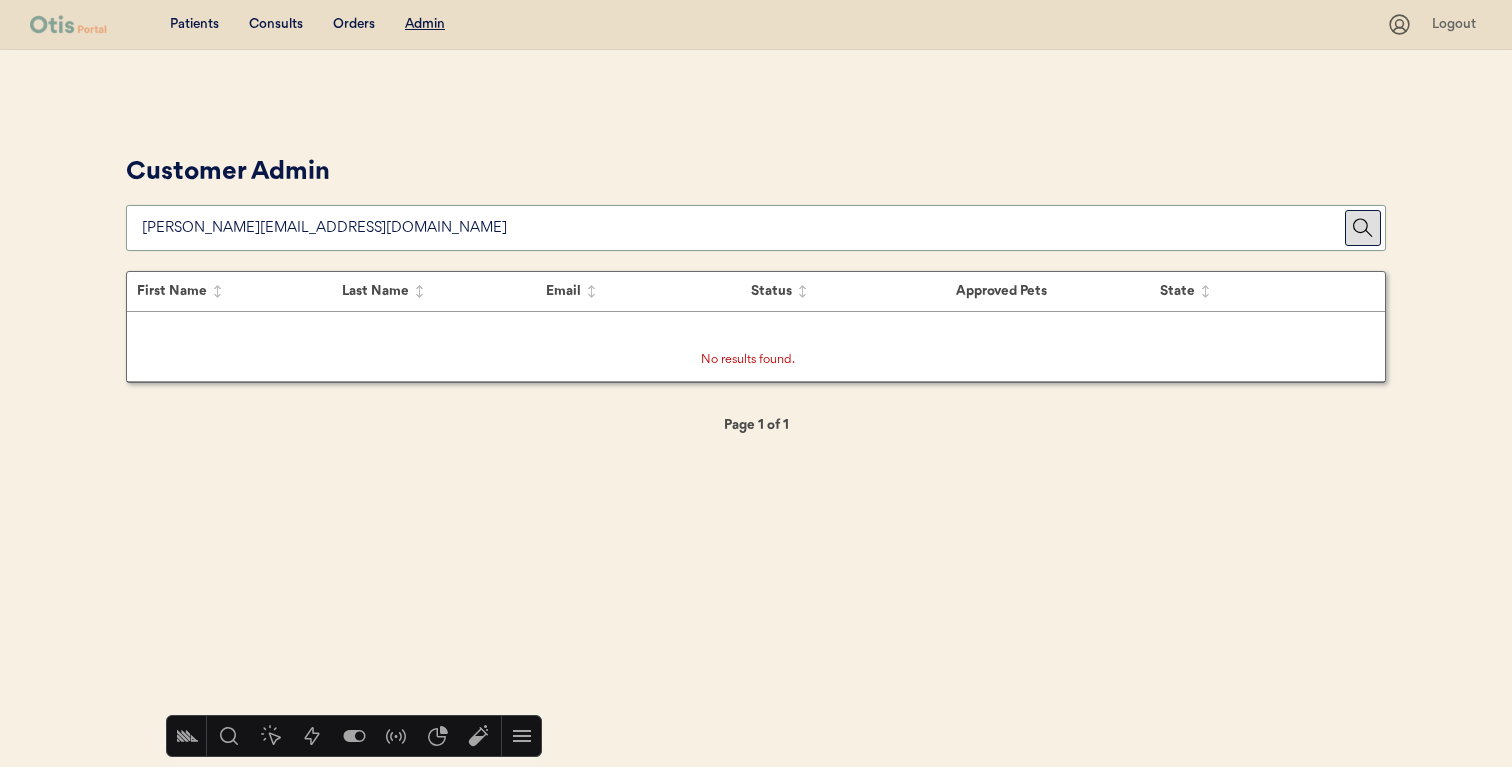 click at bounding box center (743, 228) 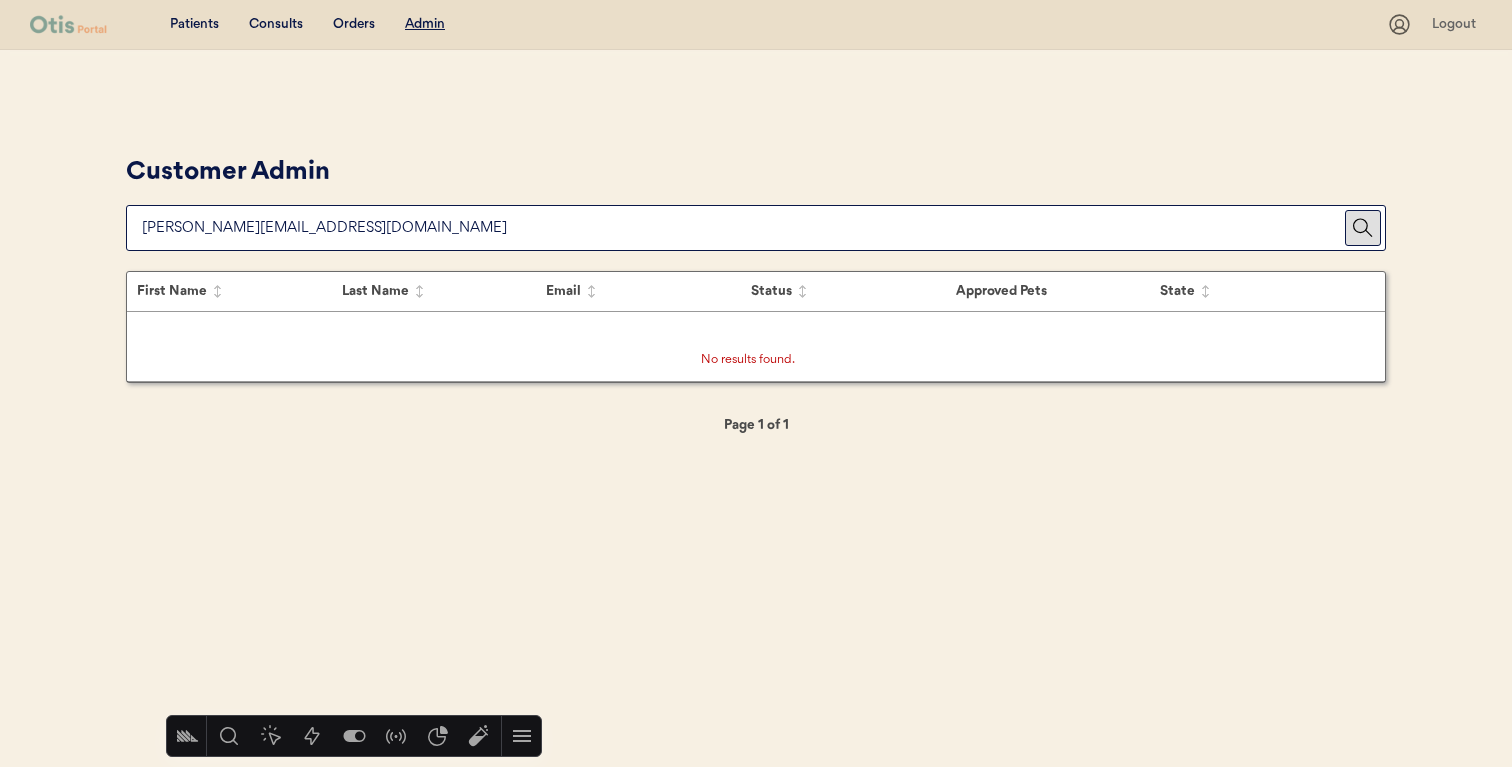 click at bounding box center (743, 228) 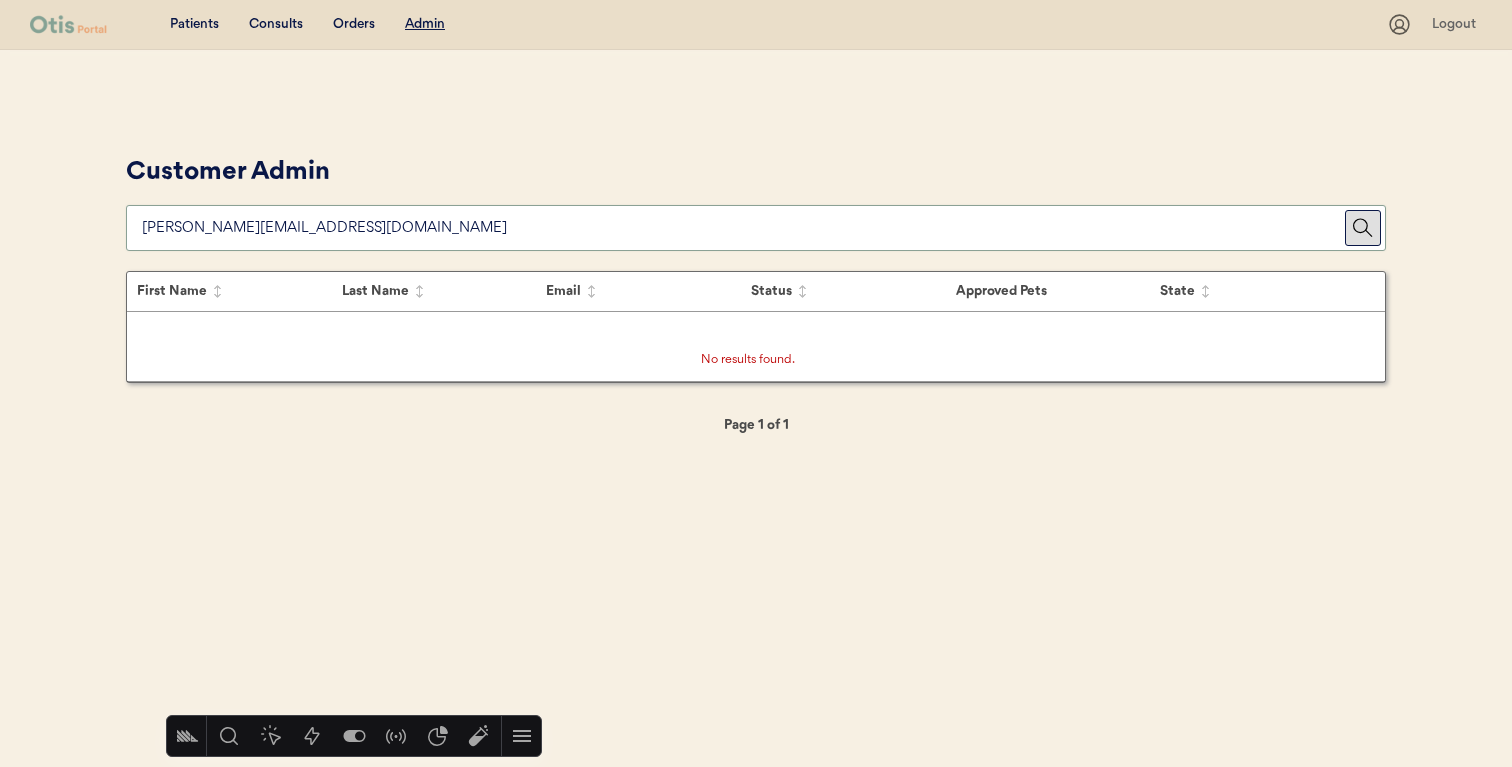 click at bounding box center (743, 228) 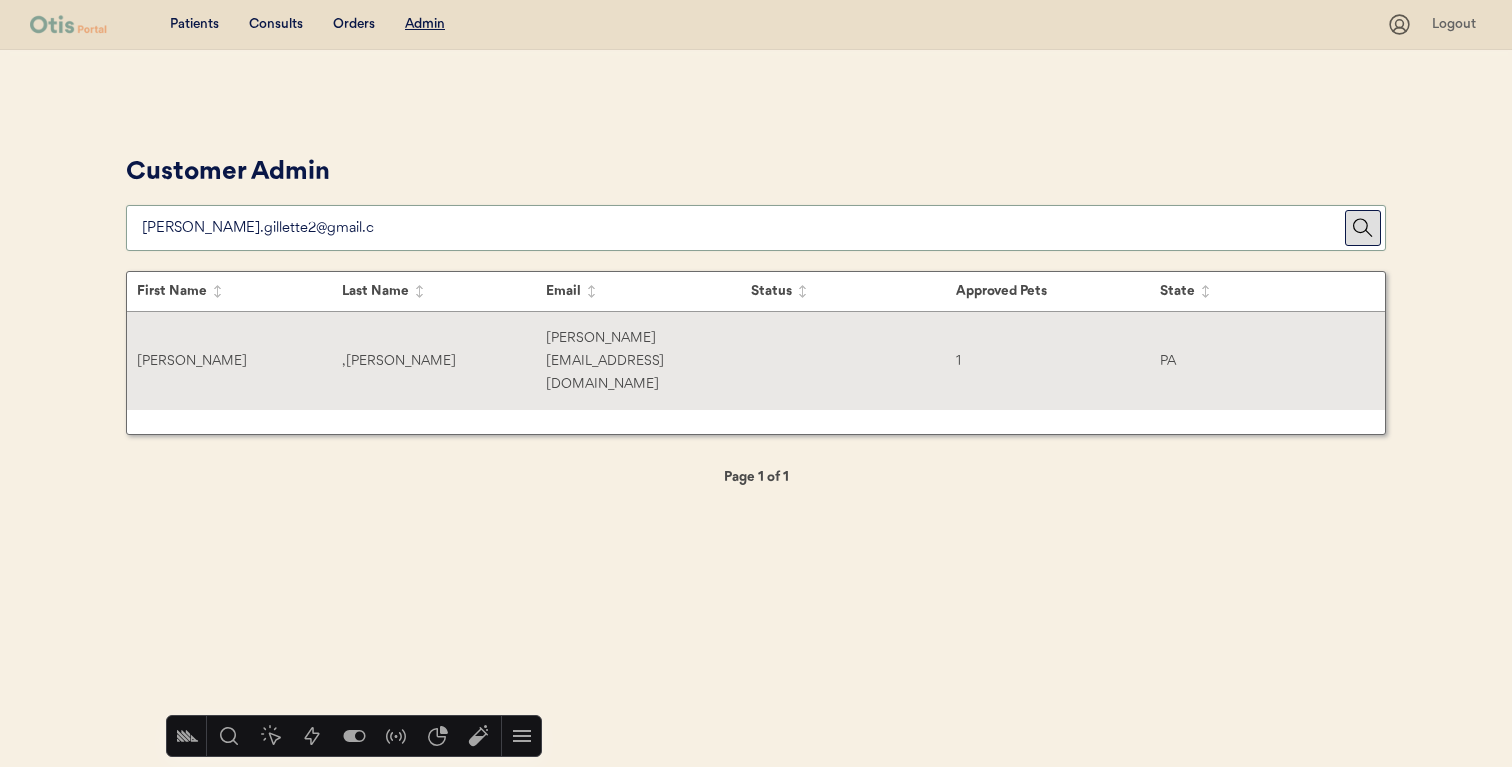 type on "janet.gillette2@gmail.c" 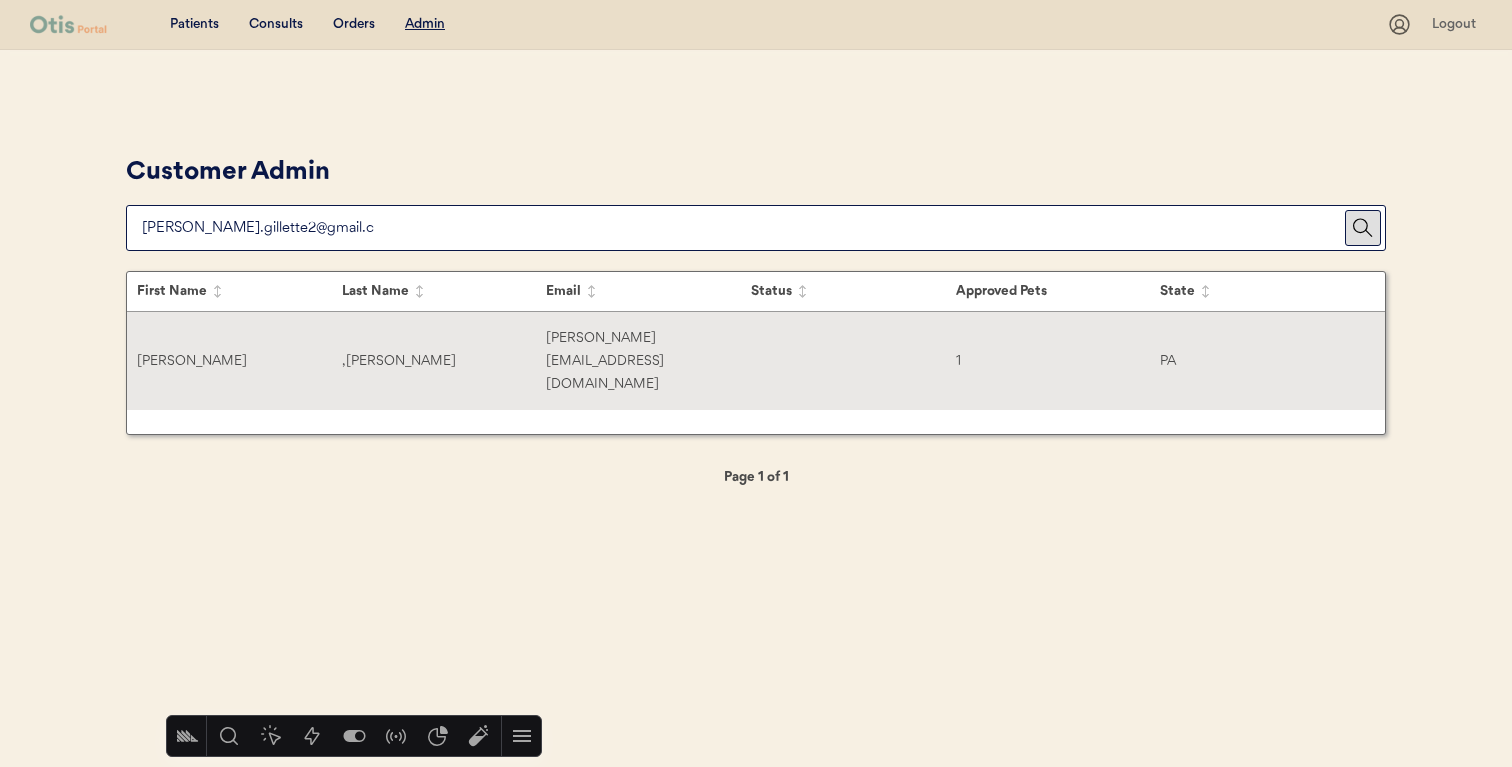 click on "janet.gillette2@gmail.com" at bounding box center (648, 361) 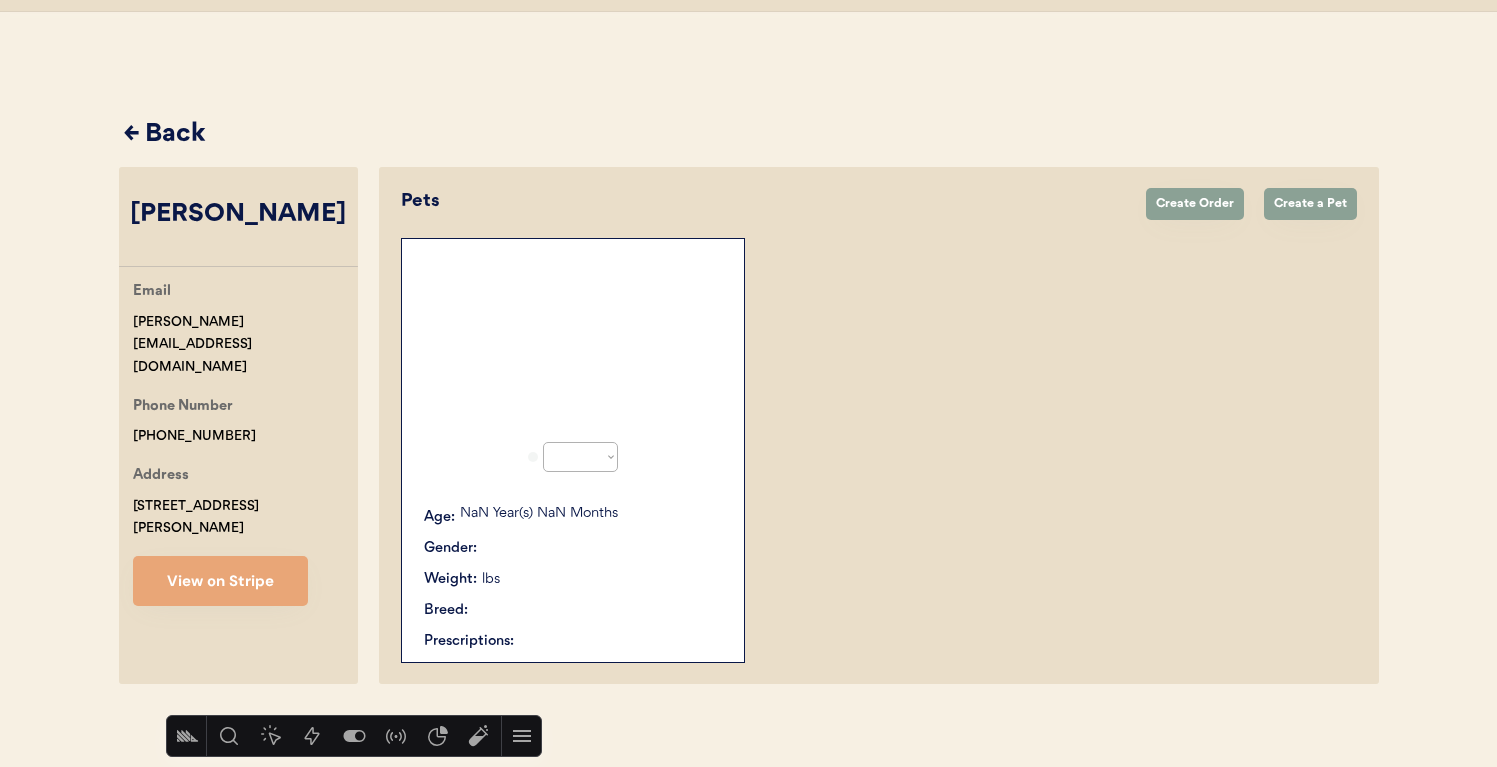 select on "true" 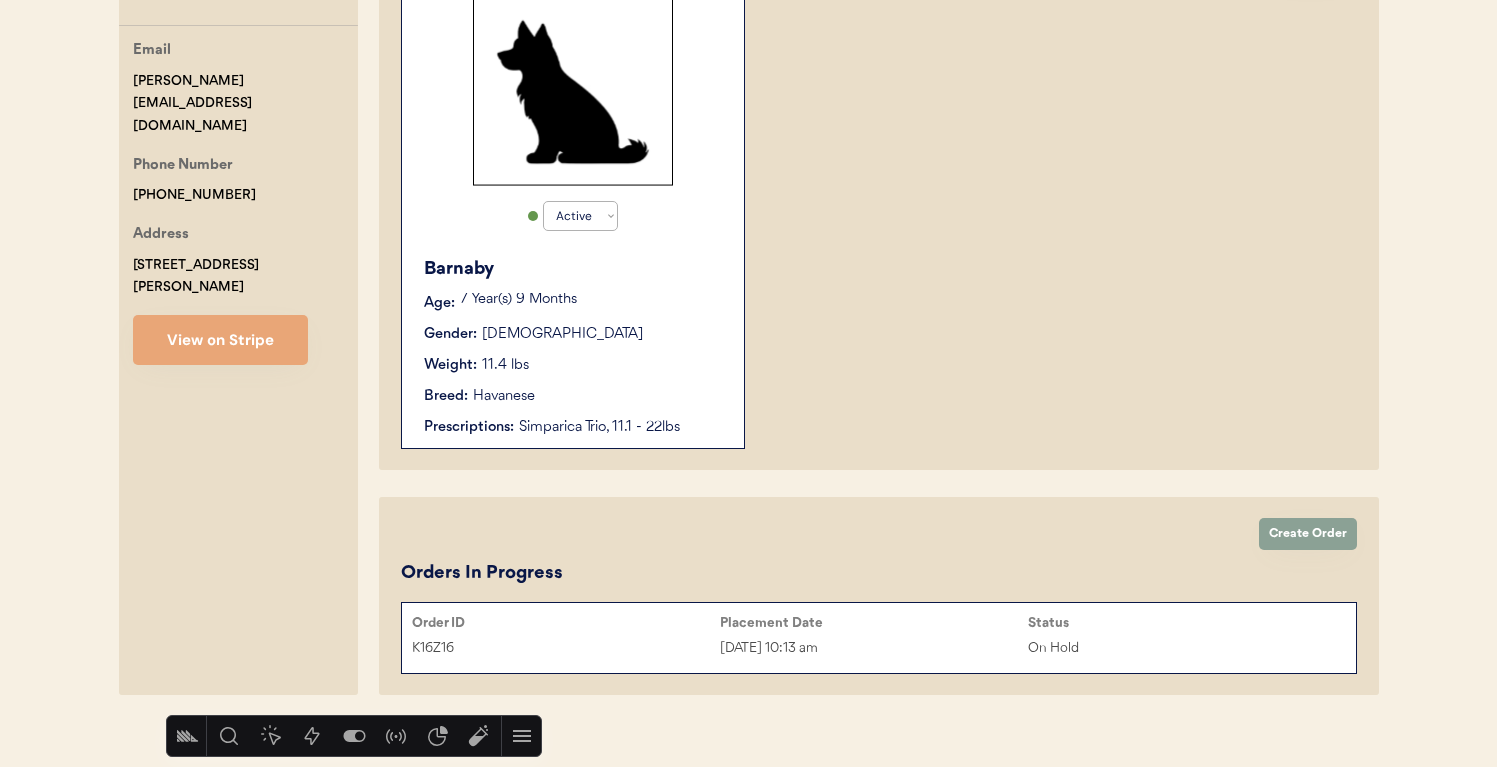 scroll, scrollTop: 299, scrollLeft: 0, axis: vertical 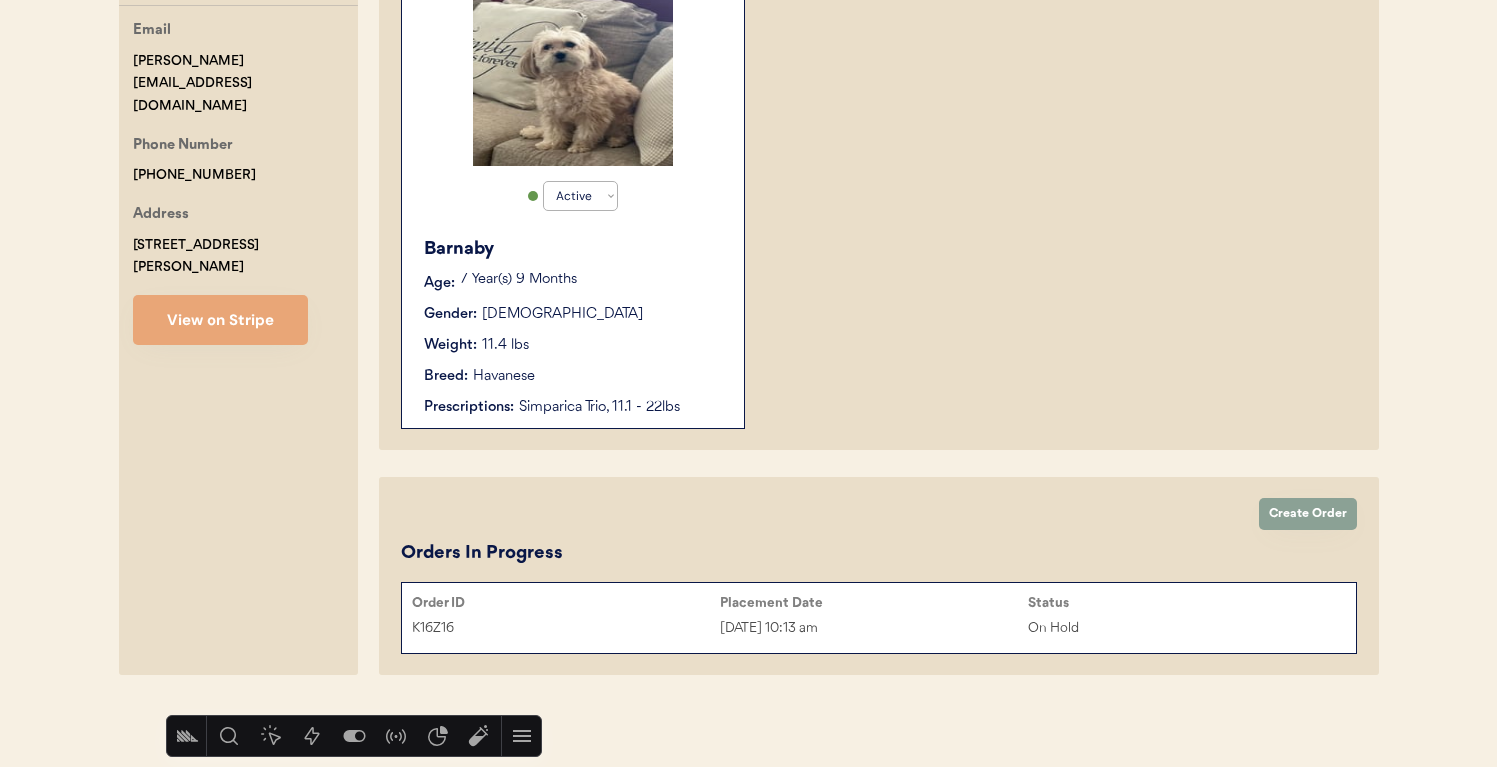 click on "K16Z16 Jul 1, 2025 10:13 am On Hold" at bounding box center [879, 628] 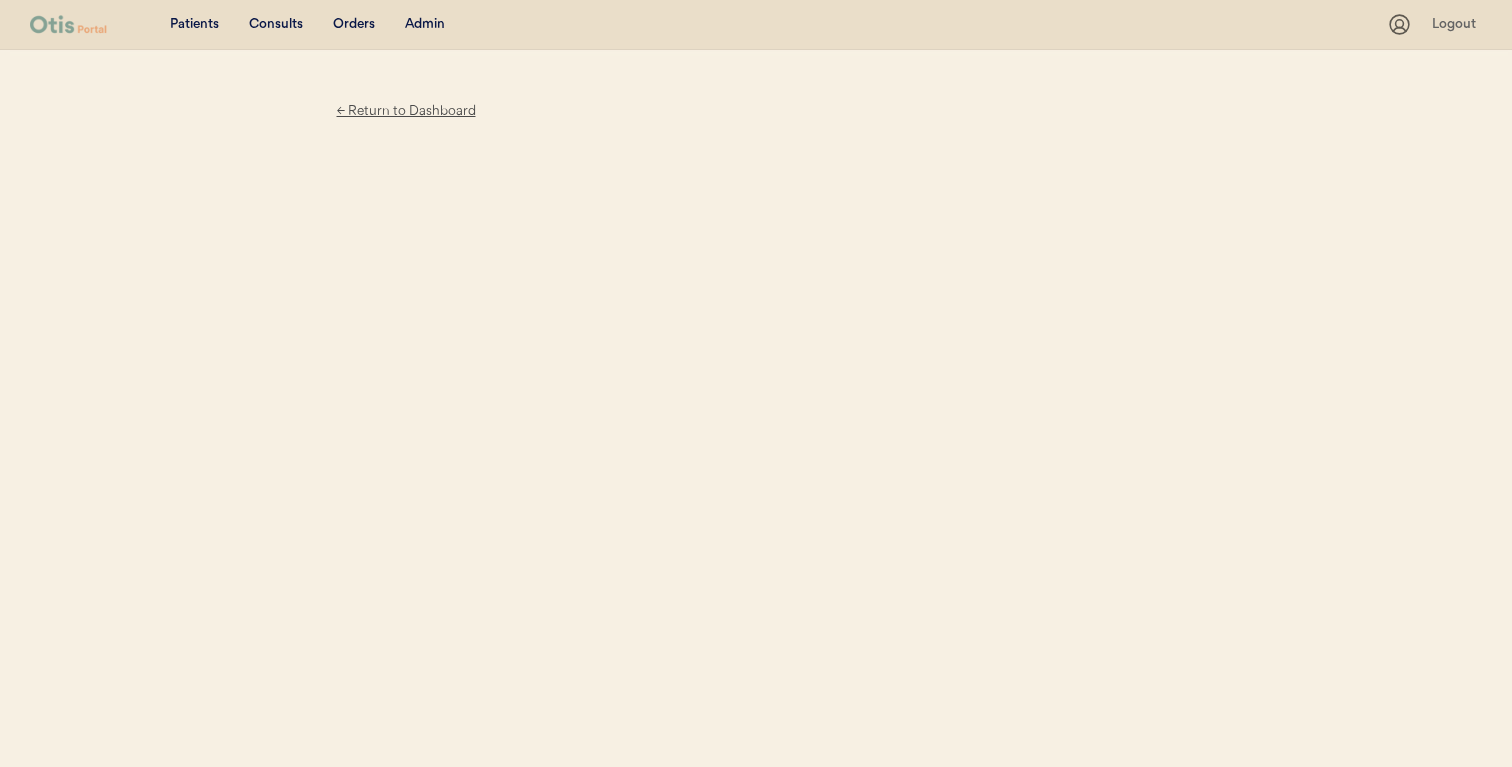 scroll, scrollTop: 0, scrollLeft: 0, axis: both 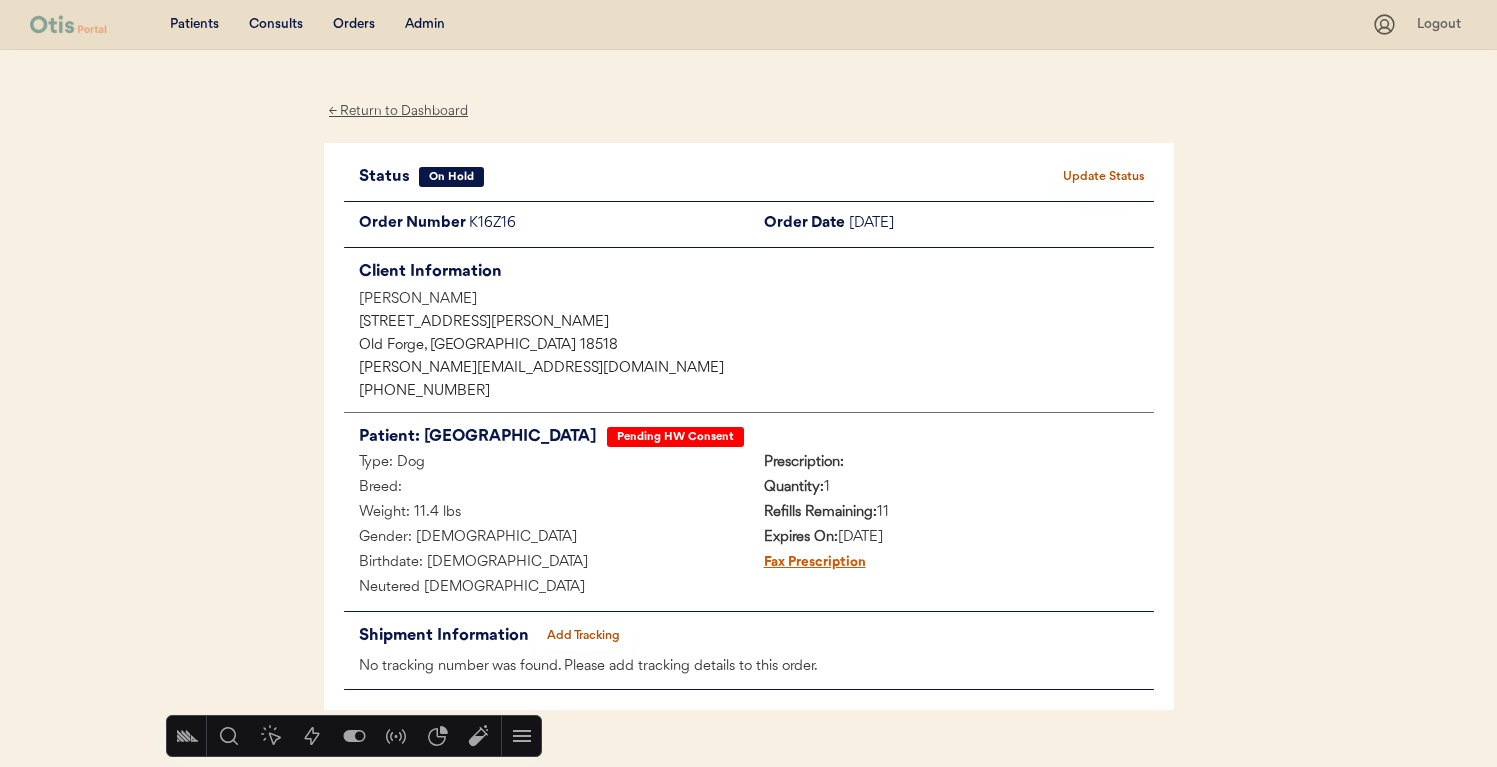 click on "Update Status" at bounding box center (1104, 177) 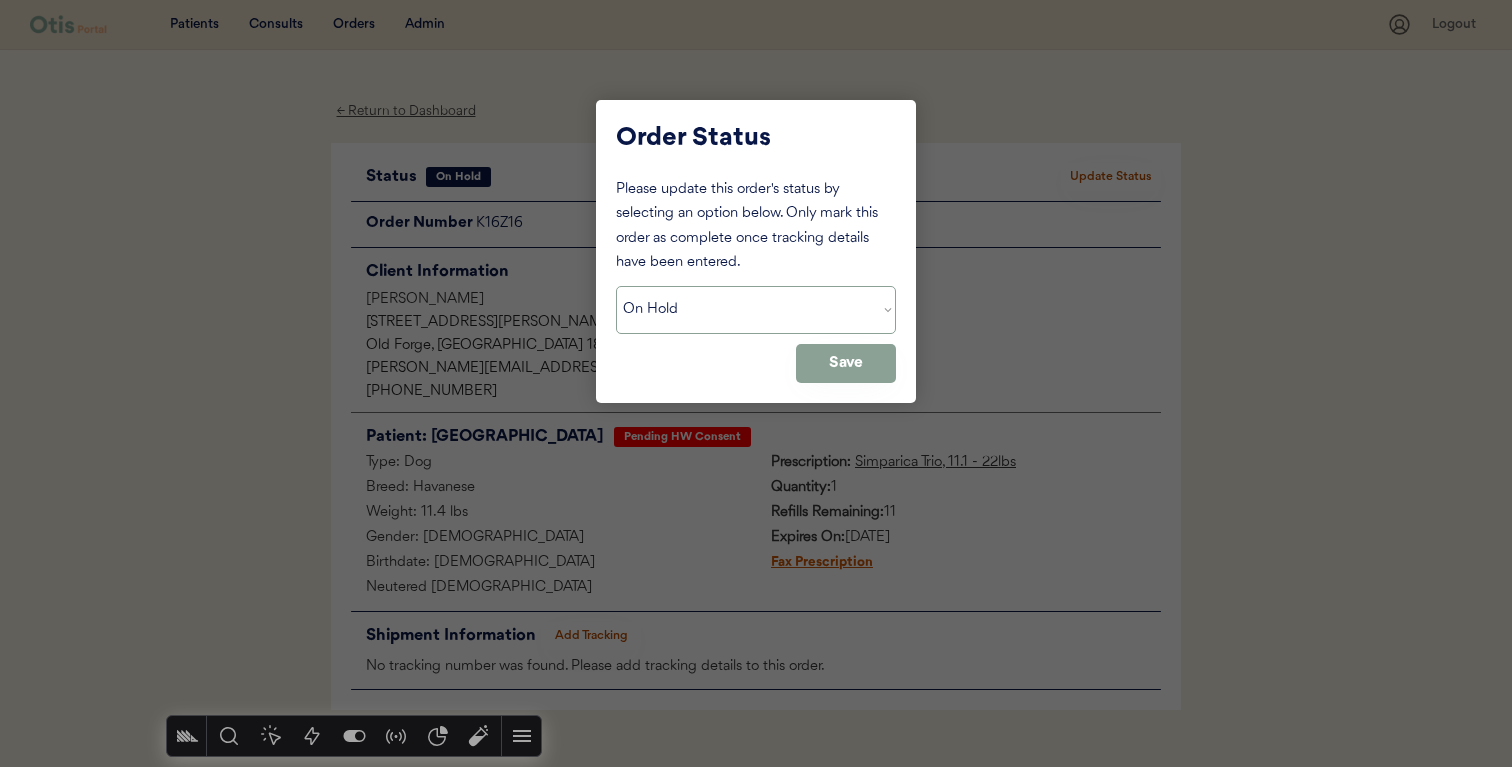 click on "Status On Hold New In Progress Complete Pending HW Consent Cancelled" at bounding box center (756, 310) 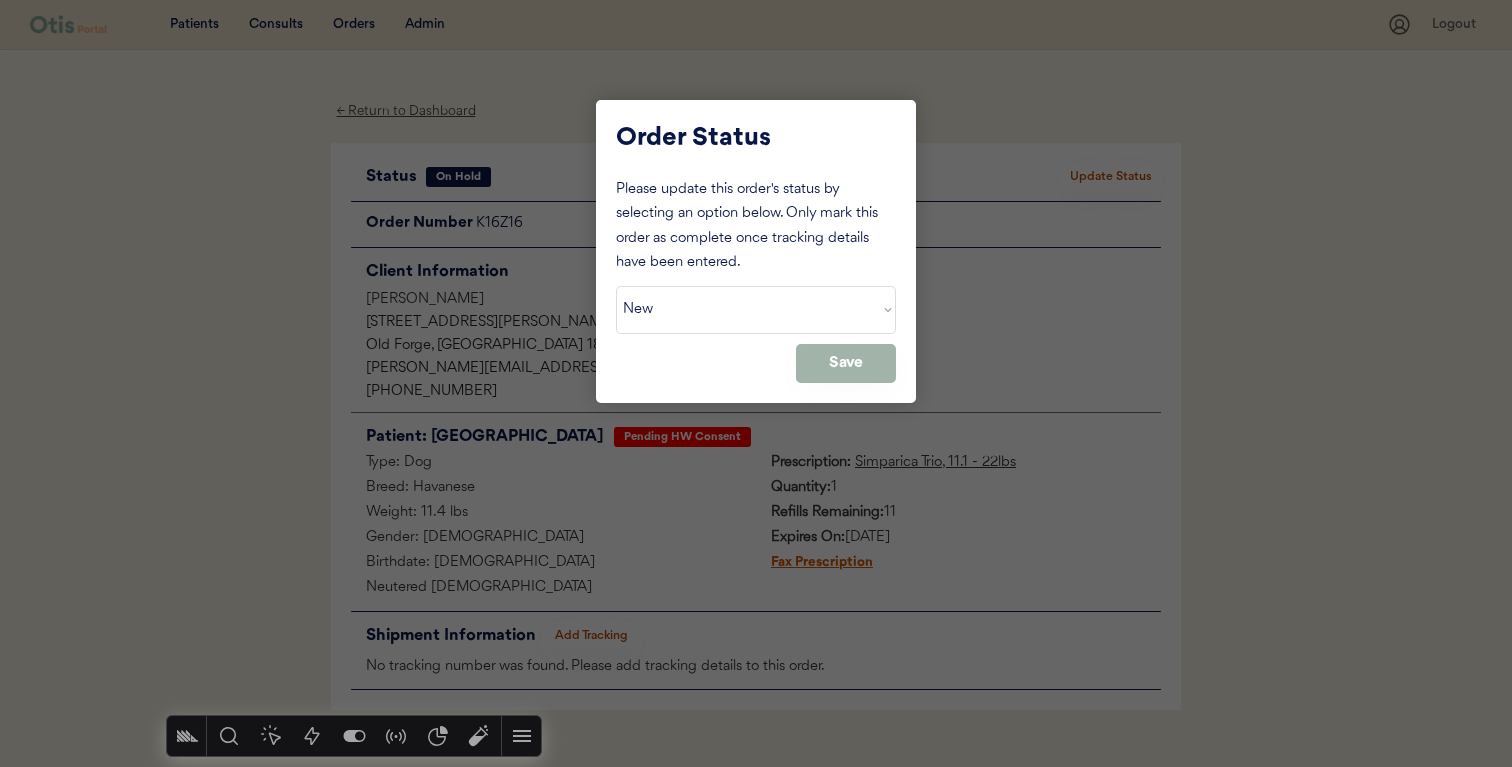 click on "Save" at bounding box center (846, 363) 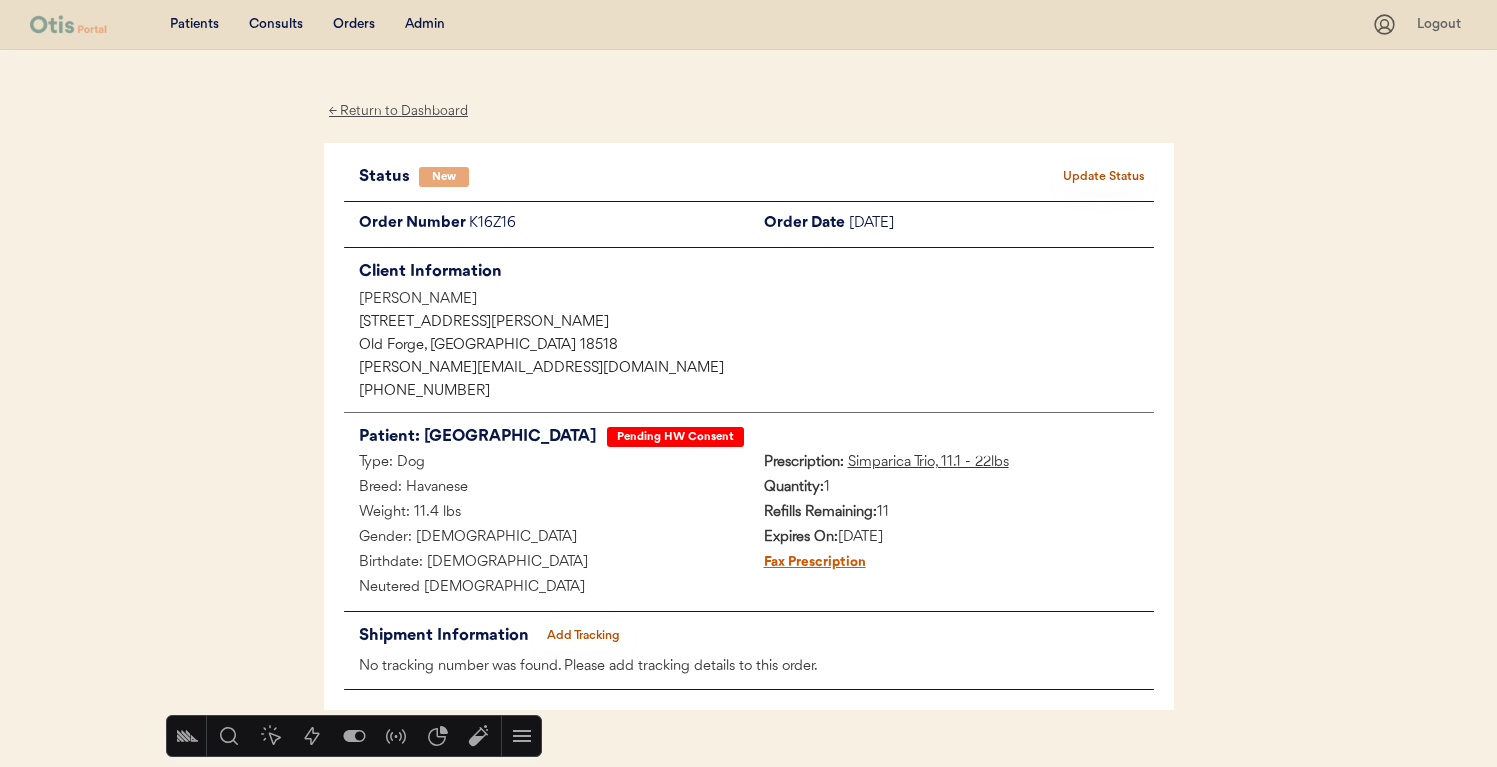 click on "K16Z16" at bounding box center (609, 224) 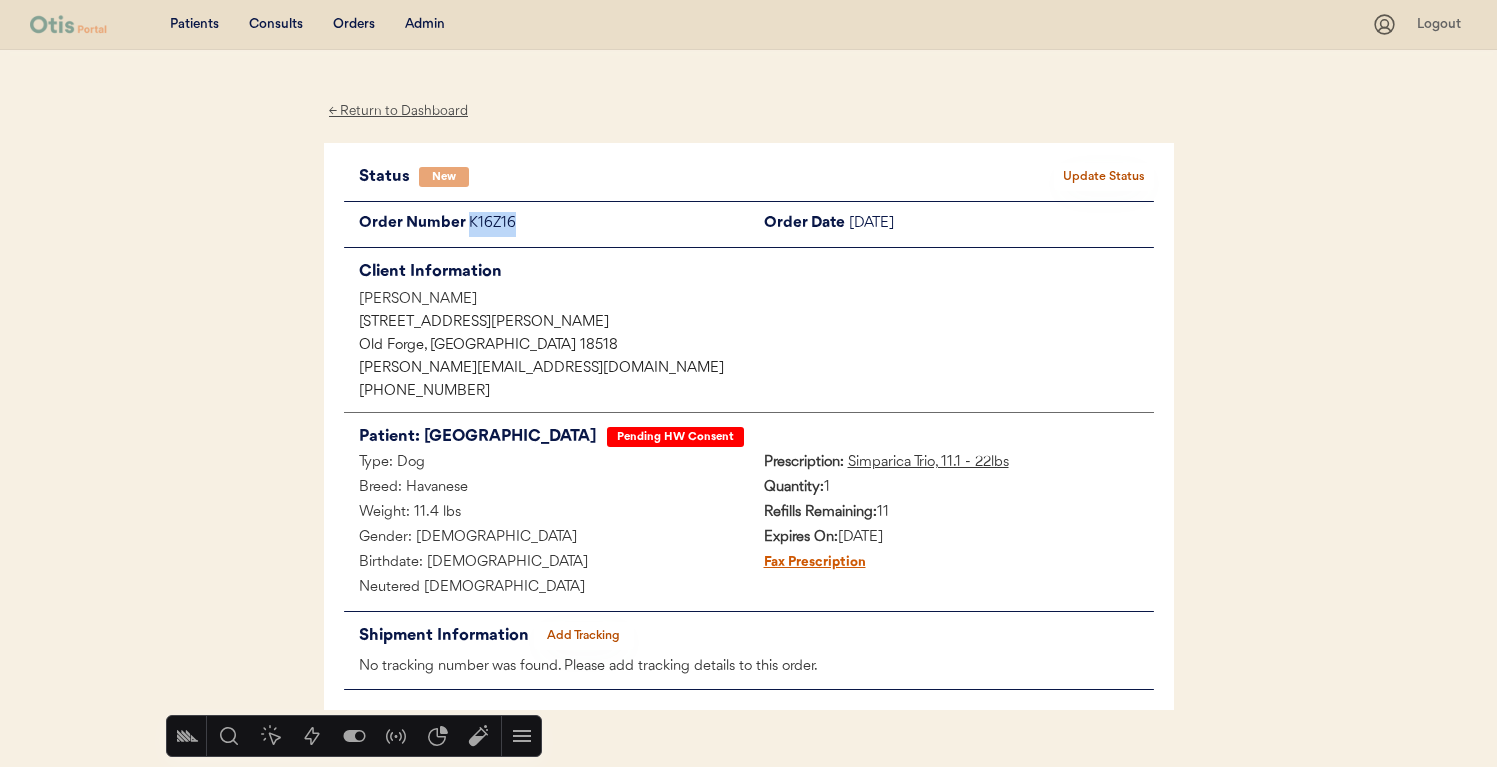 click on "K16Z16" at bounding box center [609, 224] 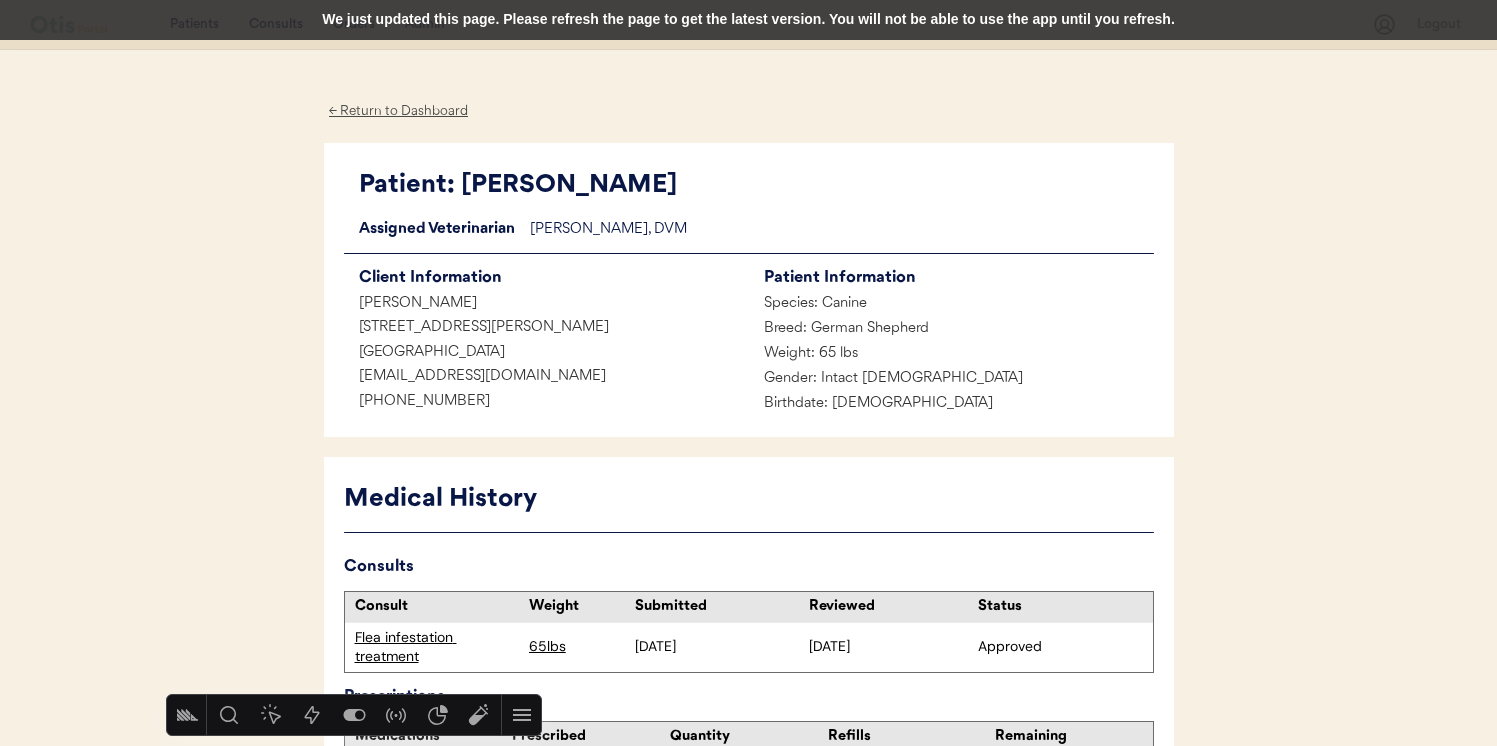scroll, scrollTop: 153, scrollLeft: 0, axis: vertical 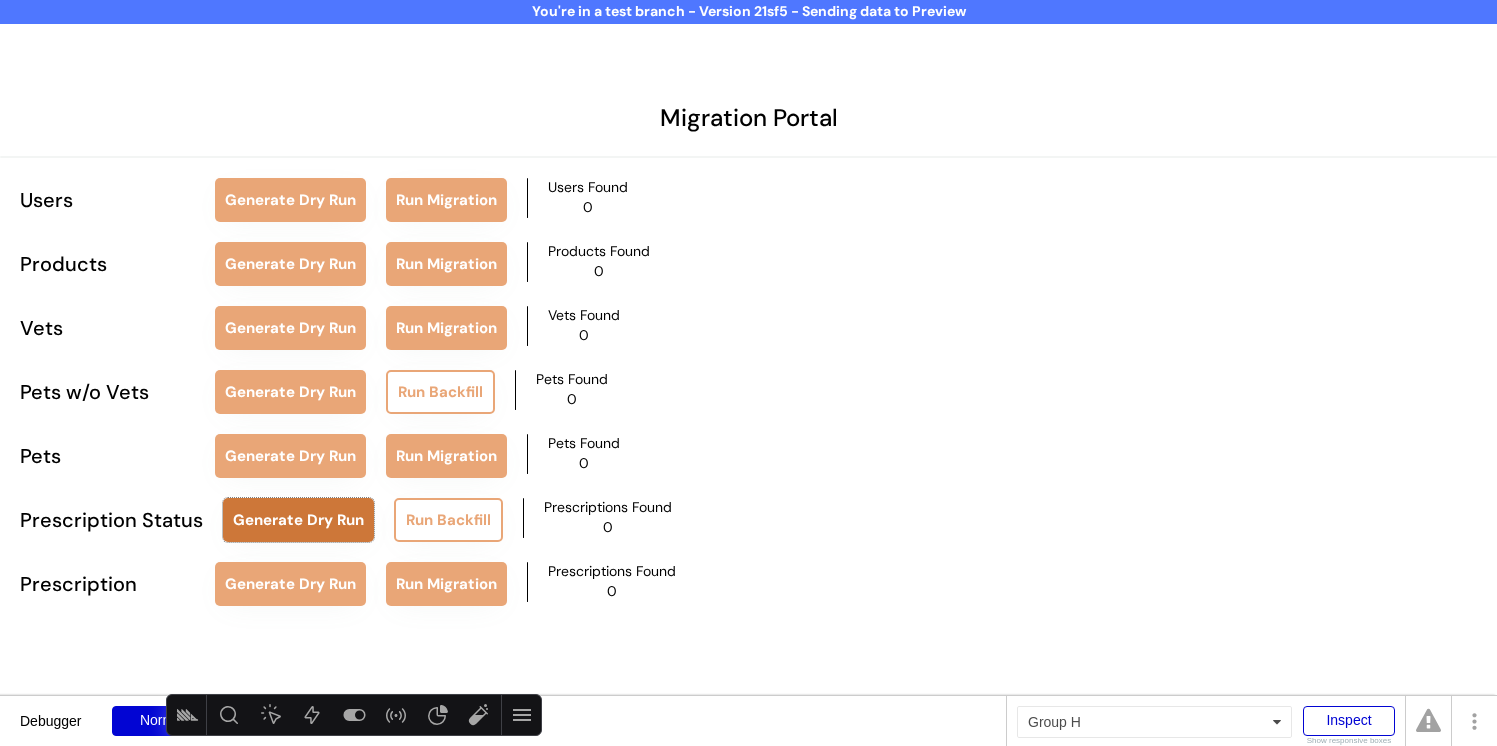 click on "Generate Dry Run" at bounding box center [298, 520] 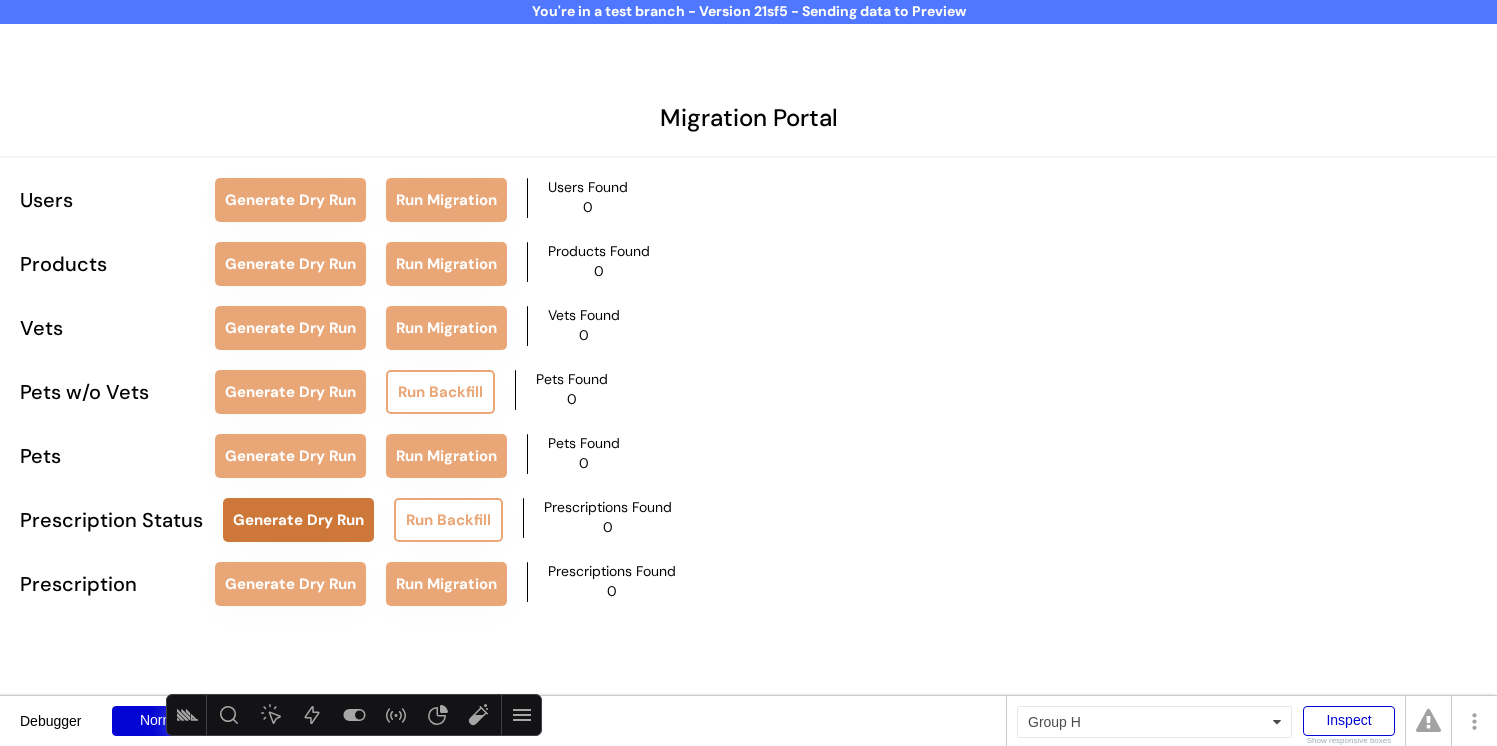 click on "Generate Dry Run" at bounding box center [298, 520] 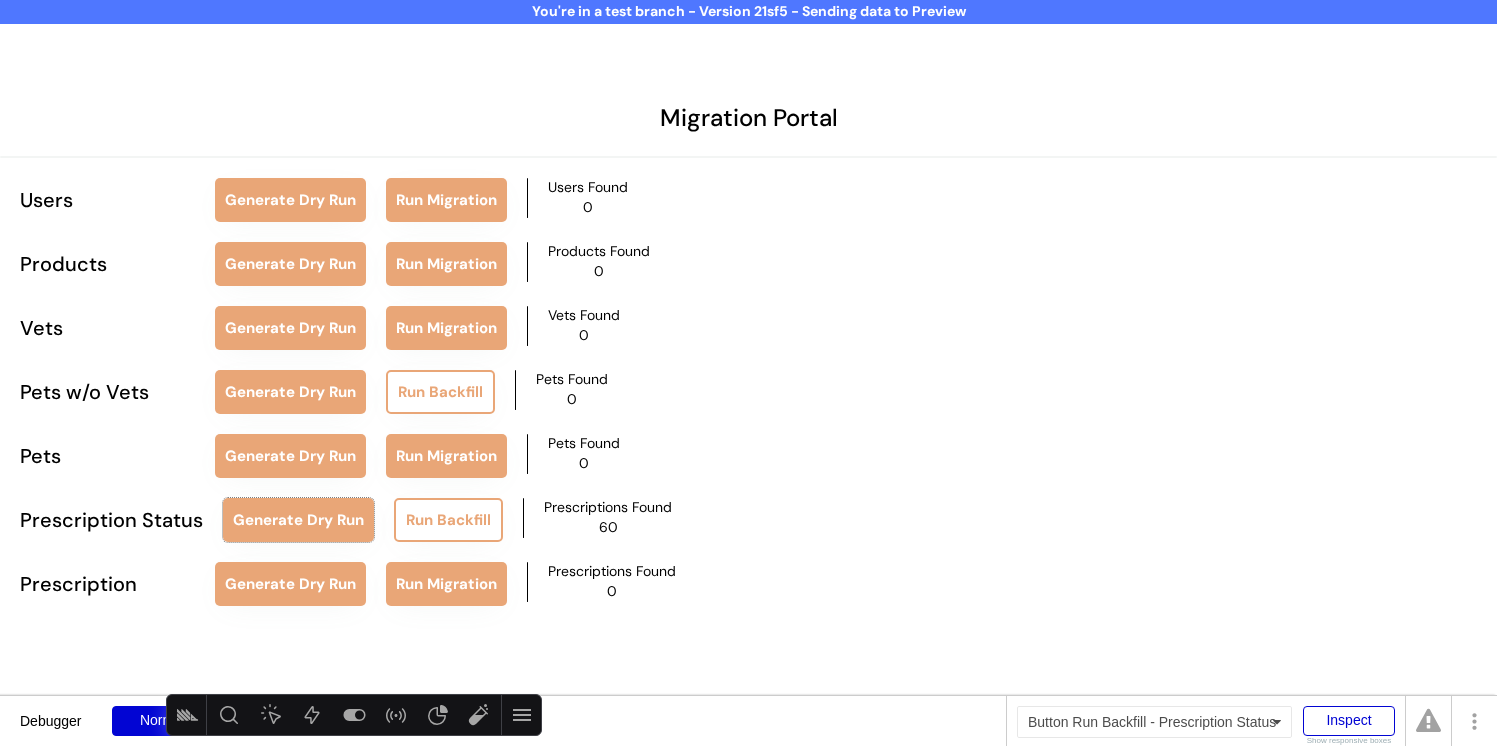 click on "Run Backfill" at bounding box center (448, 520) 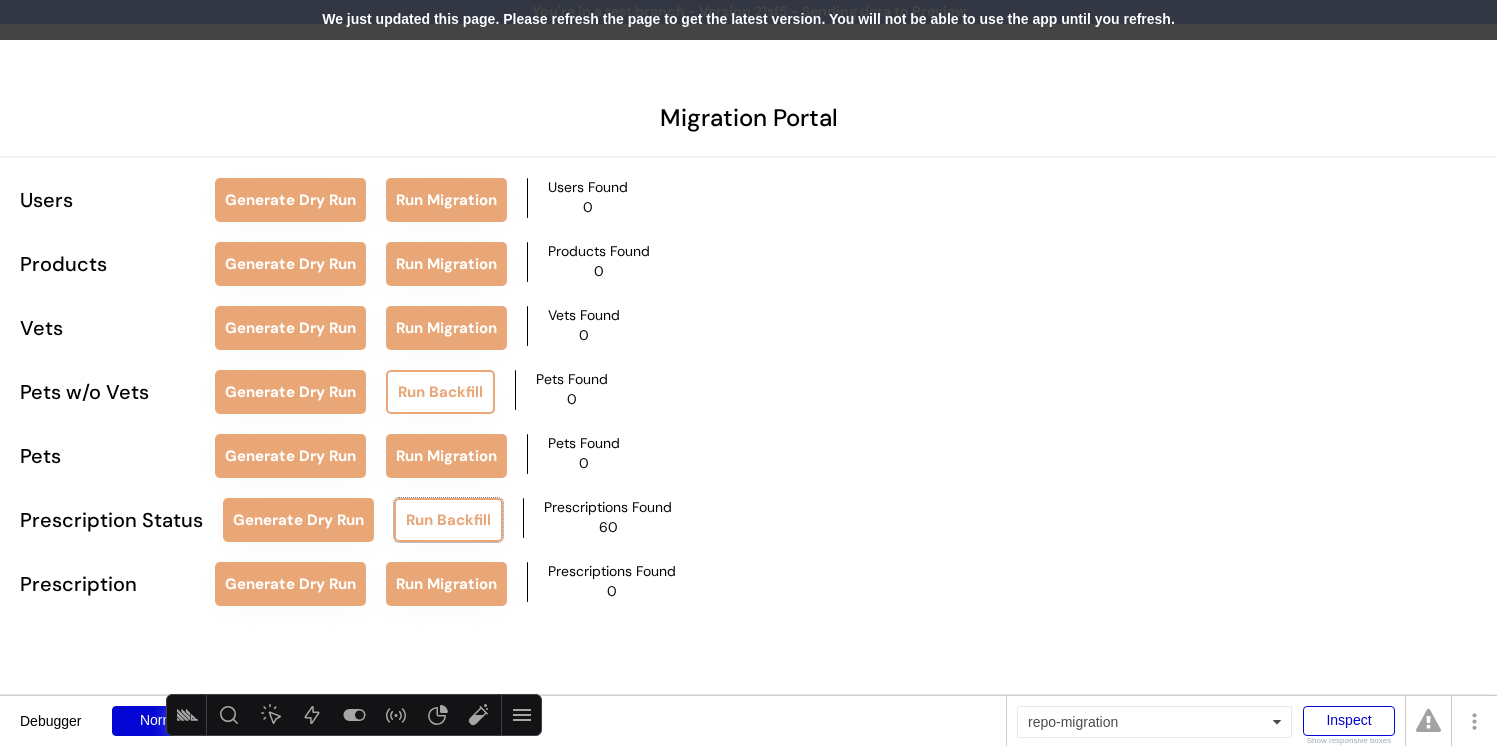 click on "We just updated this page.  Please refresh the page to get the latest version. You will not be able to use the app until you refresh." at bounding box center [748, 20] 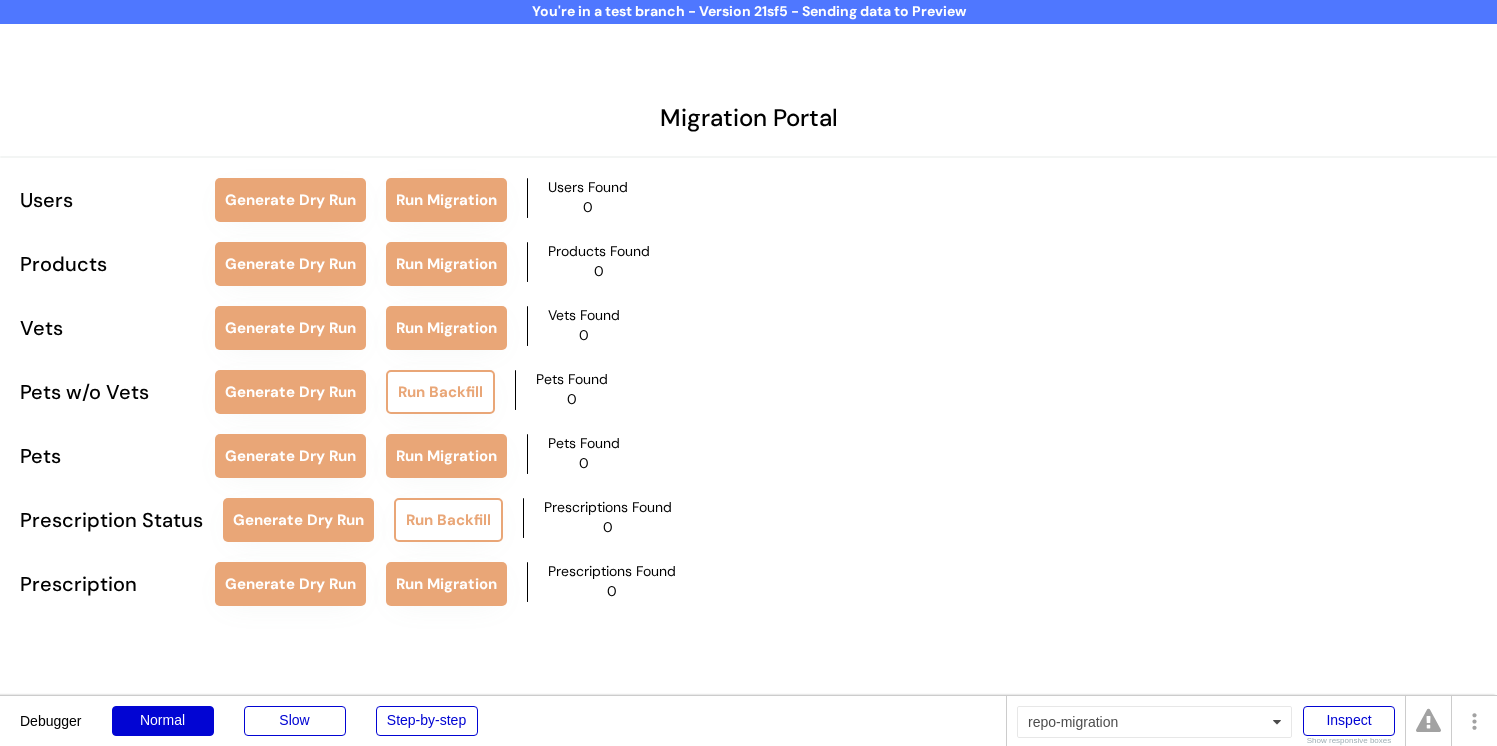 scroll, scrollTop: 0, scrollLeft: 0, axis: both 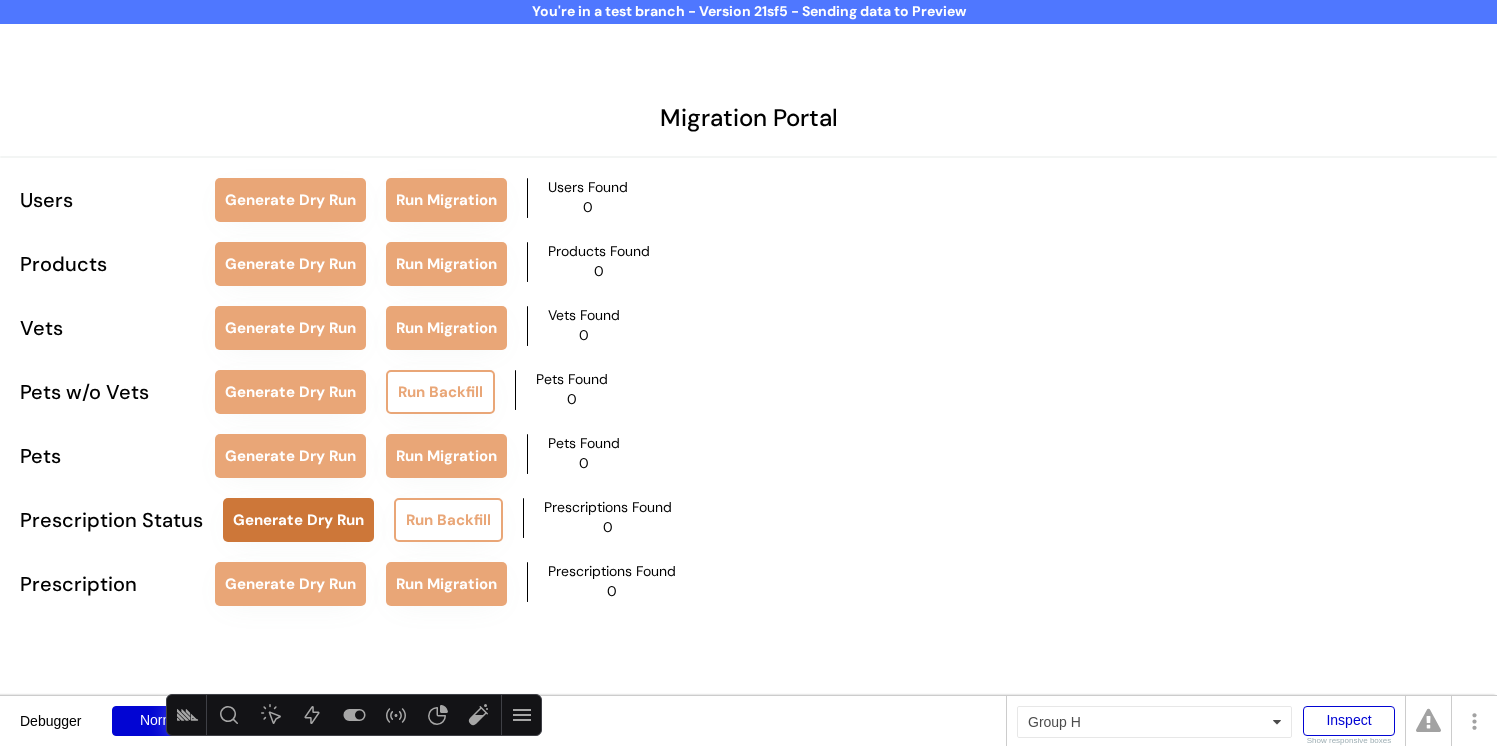 click on "Generate Dry Run" at bounding box center (298, 520) 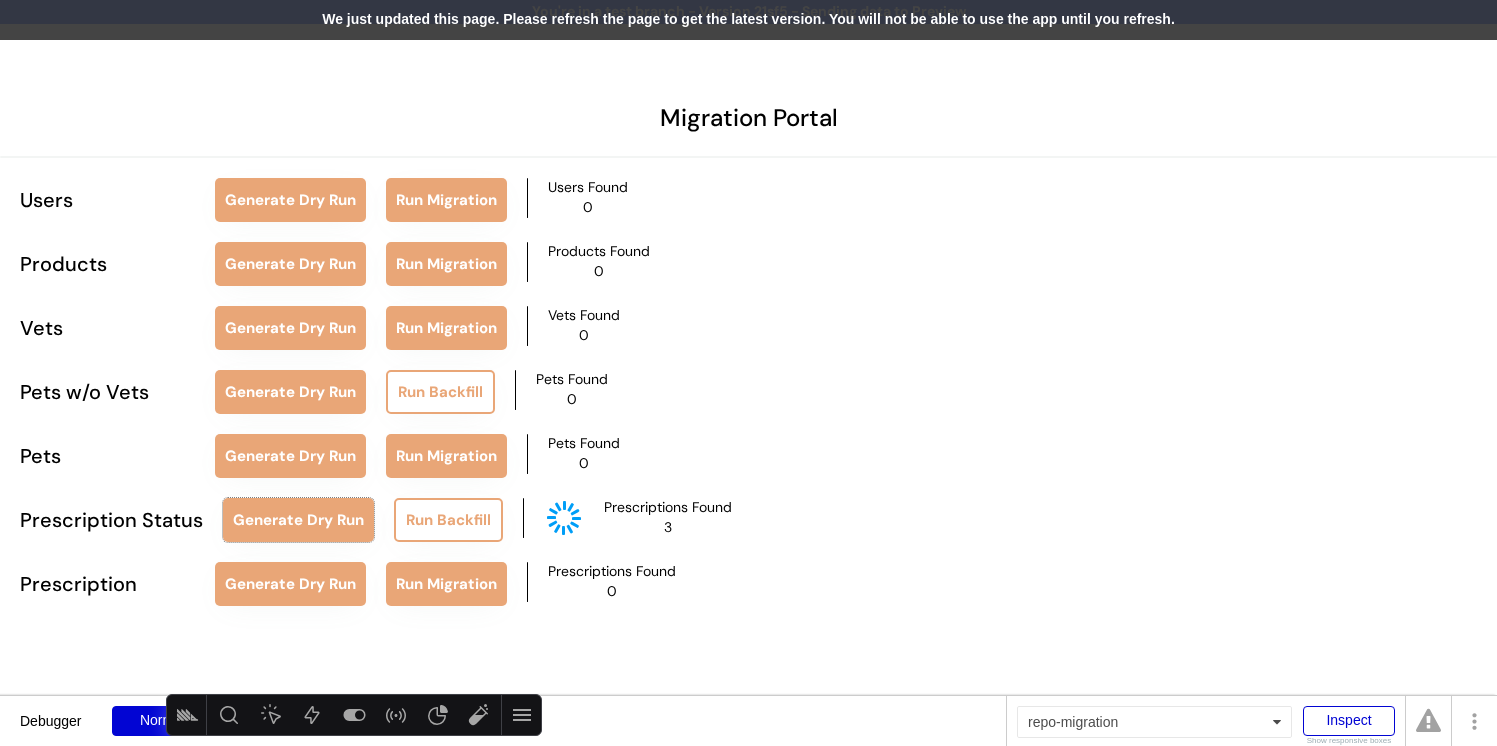 click on "We just updated this page.  Please refresh the page to get the latest version. You will not be able to use the app until you refresh." at bounding box center (748, 20) 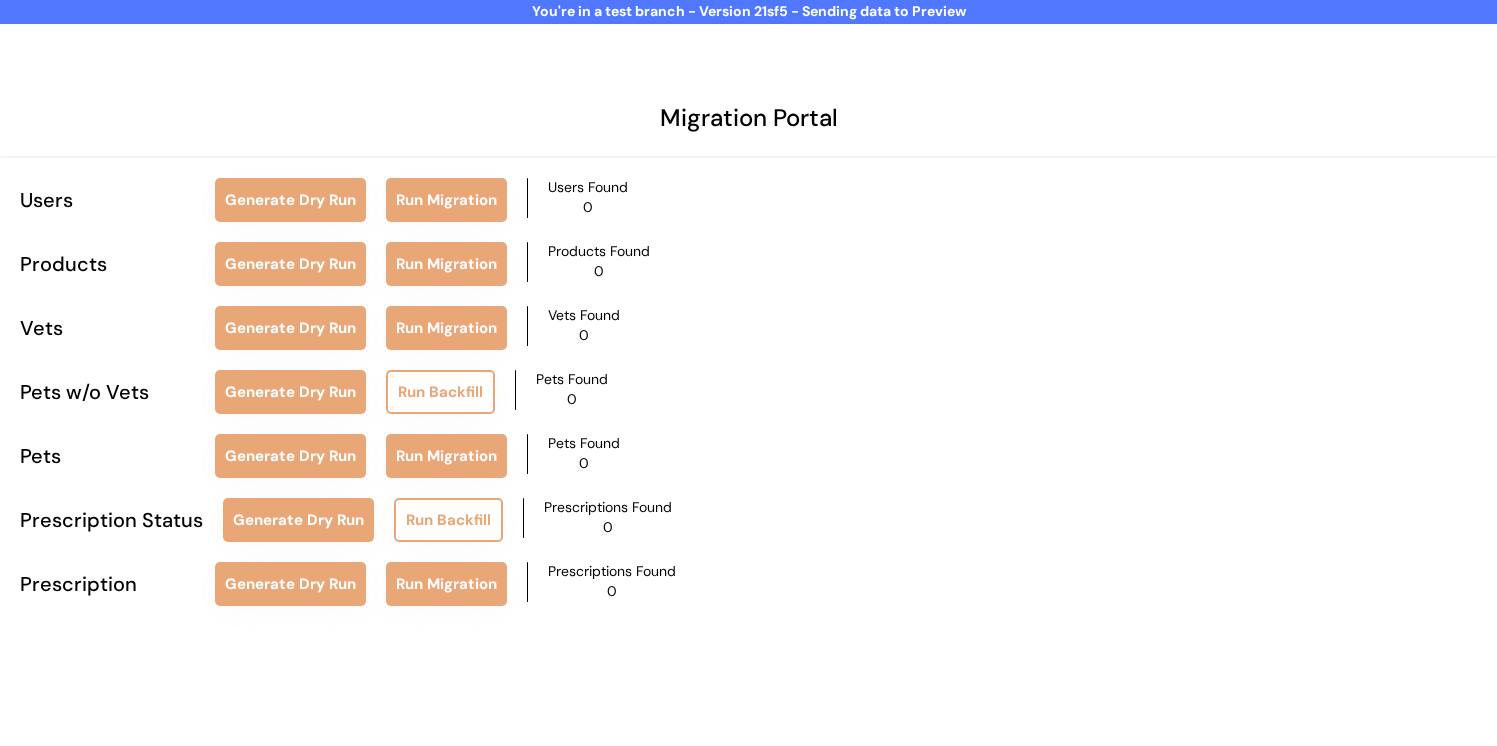 scroll, scrollTop: 0, scrollLeft: 0, axis: both 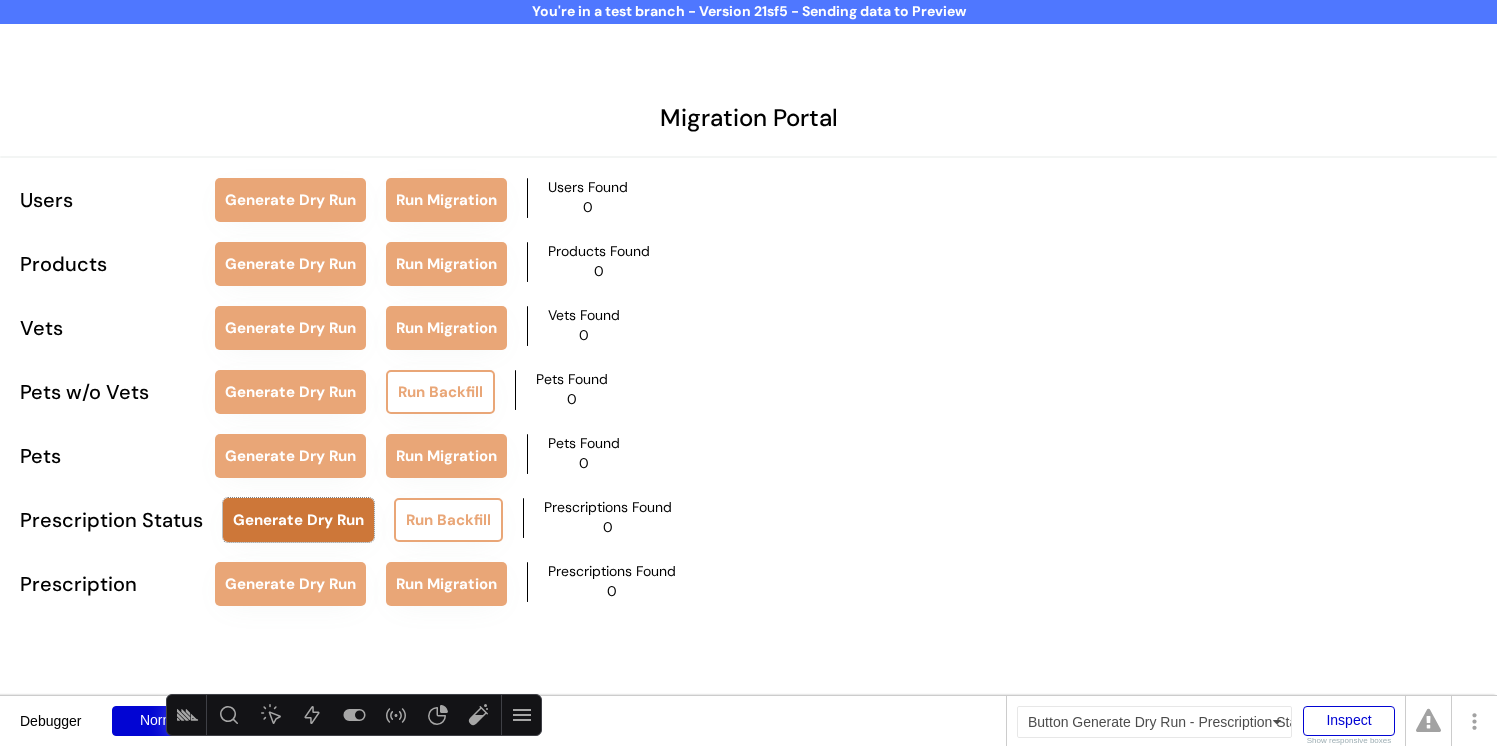 drag, startPoint x: 332, startPoint y: 527, endPoint x: 317, endPoint y: 527, distance: 15 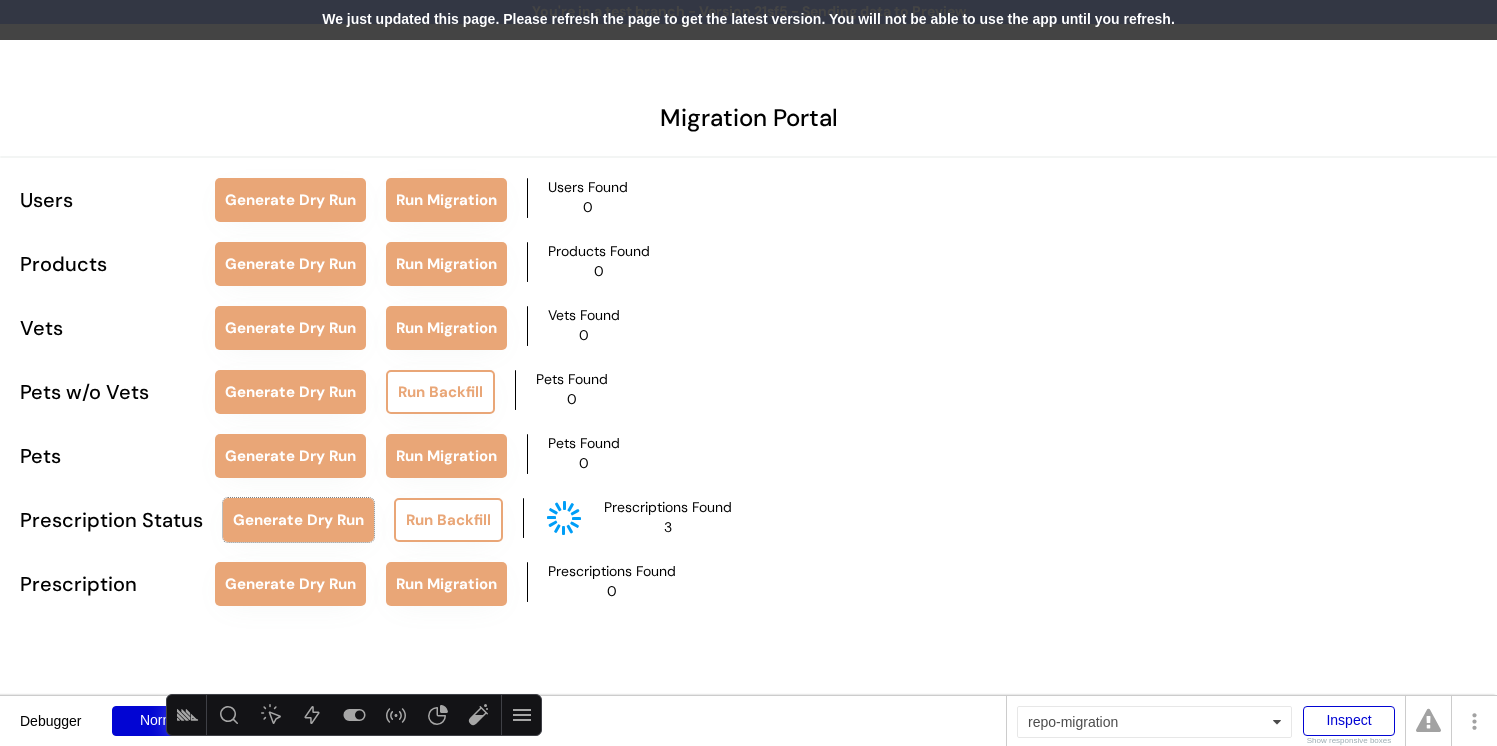click on "We just updated this page.  Please refresh the page to get the latest version. You will not be able to use the app until you refresh." at bounding box center [748, 20] 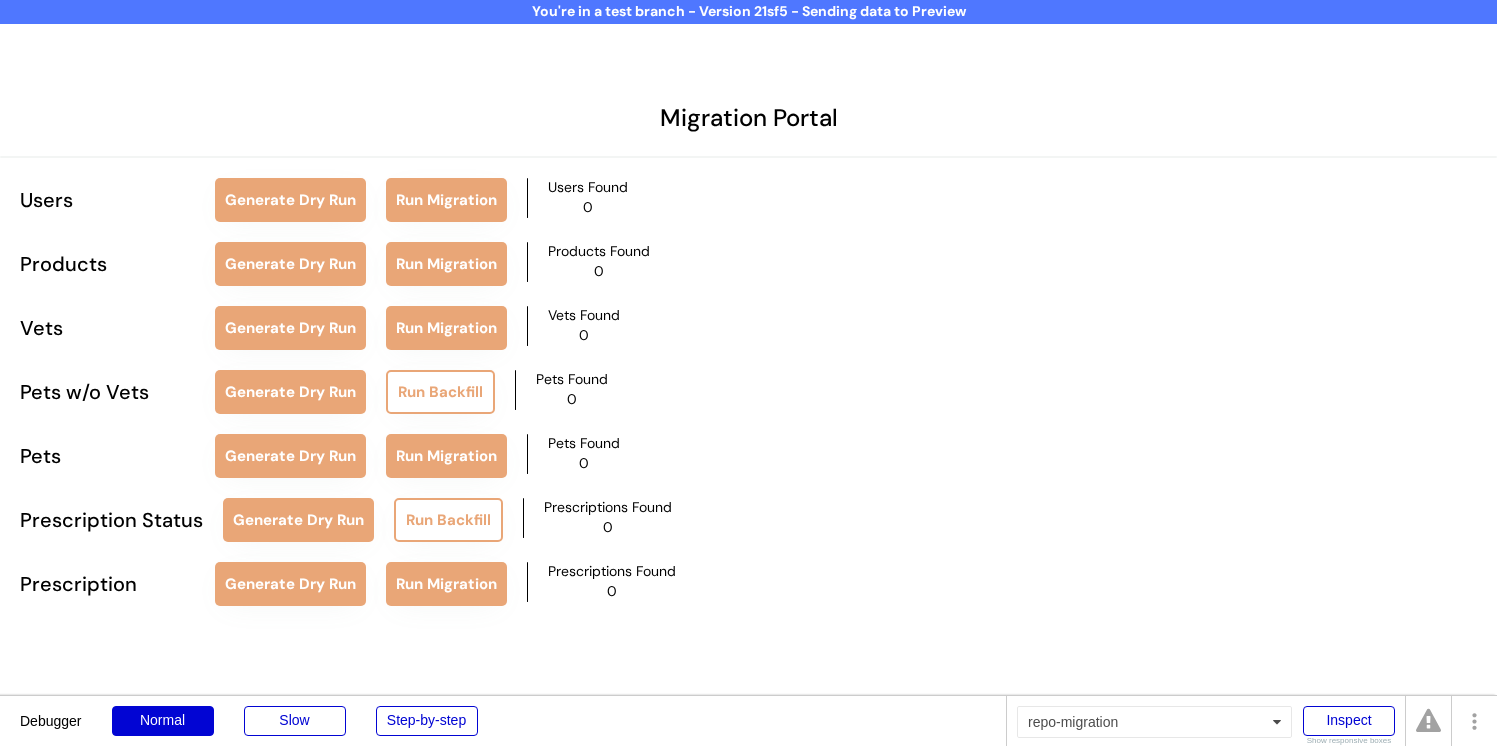 scroll, scrollTop: 0, scrollLeft: 0, axis: both 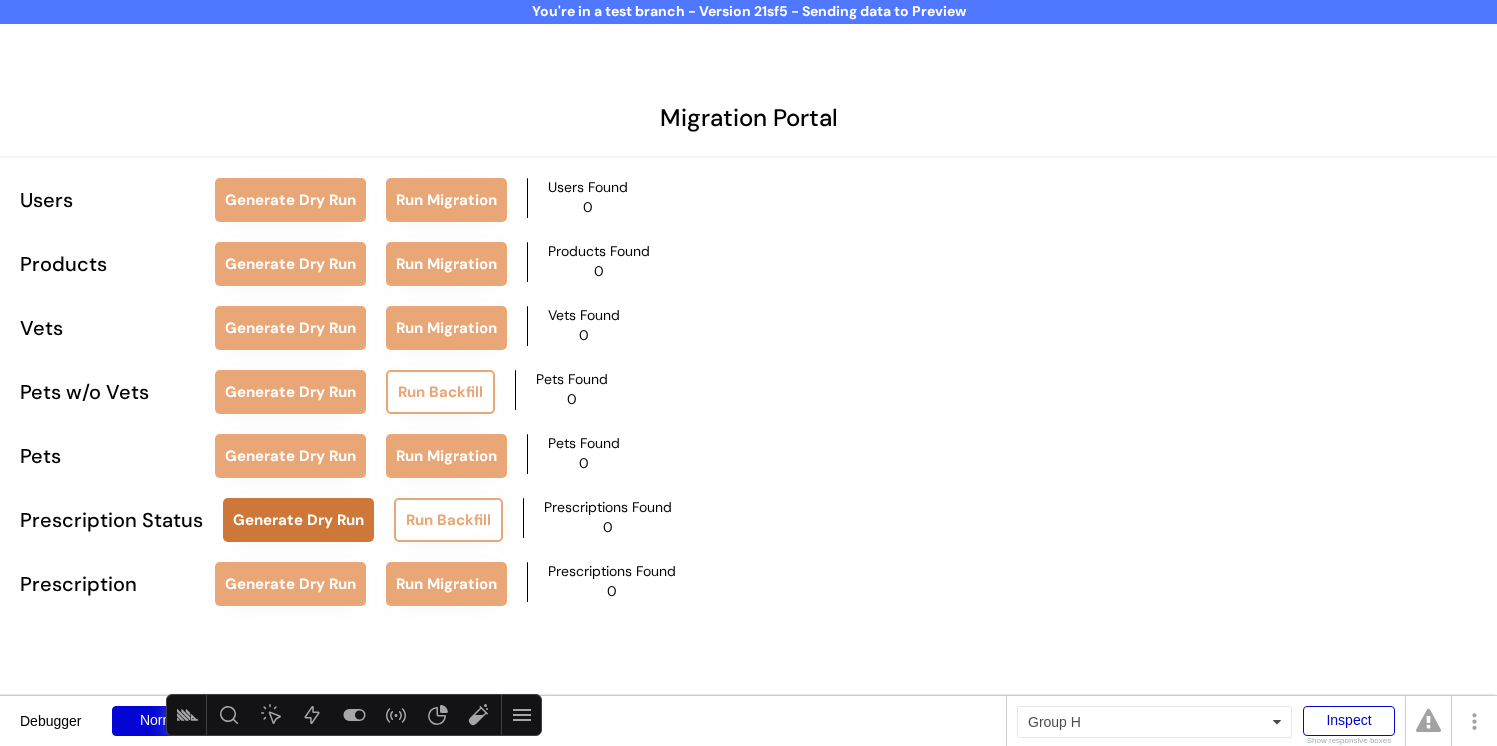 click on "Generate Dry Run" at bounding box center (298, 520) 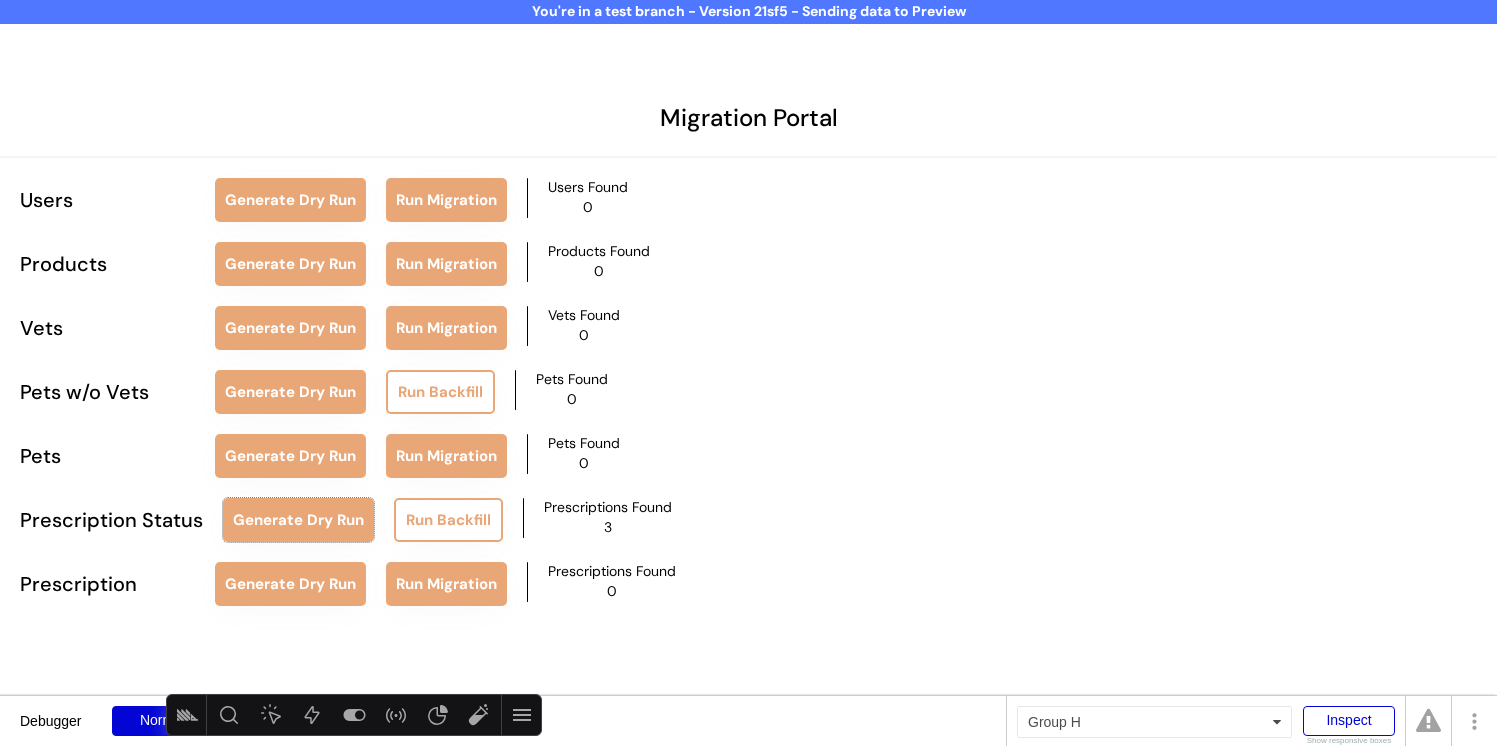 click on "Run Backfill" at bounding box center [448, 520] 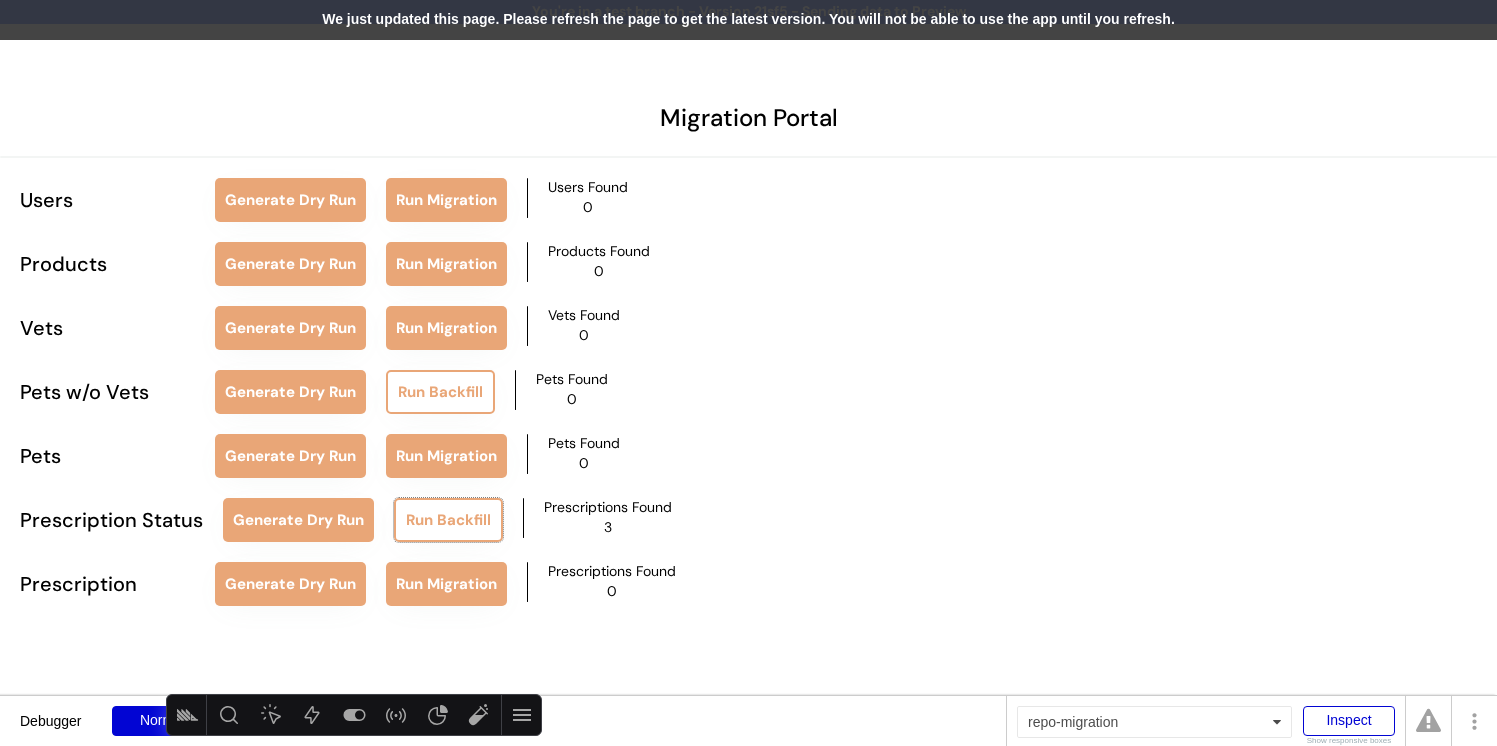 click on "We just updated this page.  Please refresh the page to get the latest version. You will not be able to use the app until you refresh." at bounding box center (748, 20) 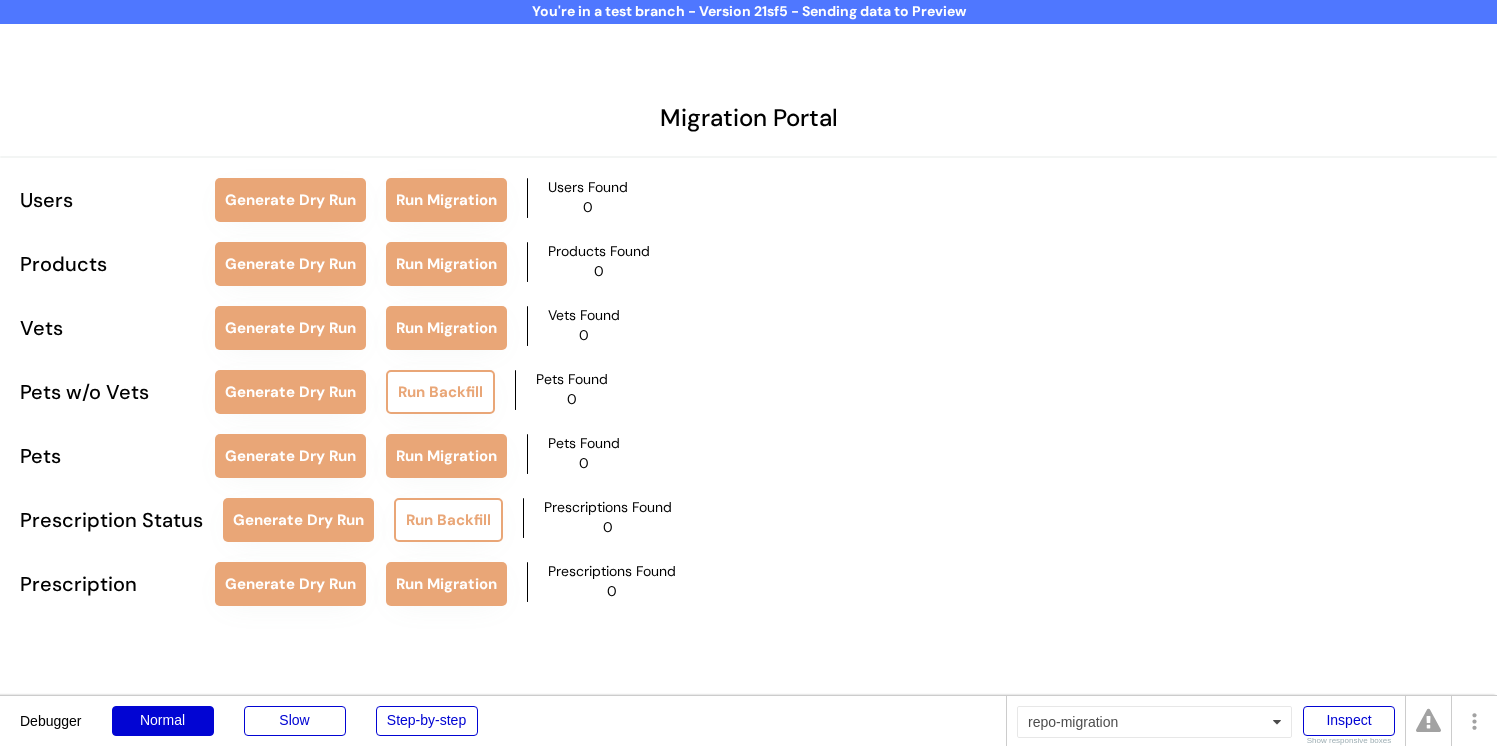 scroll, scrollTop: 0, scrollLeft: 0, axis: both 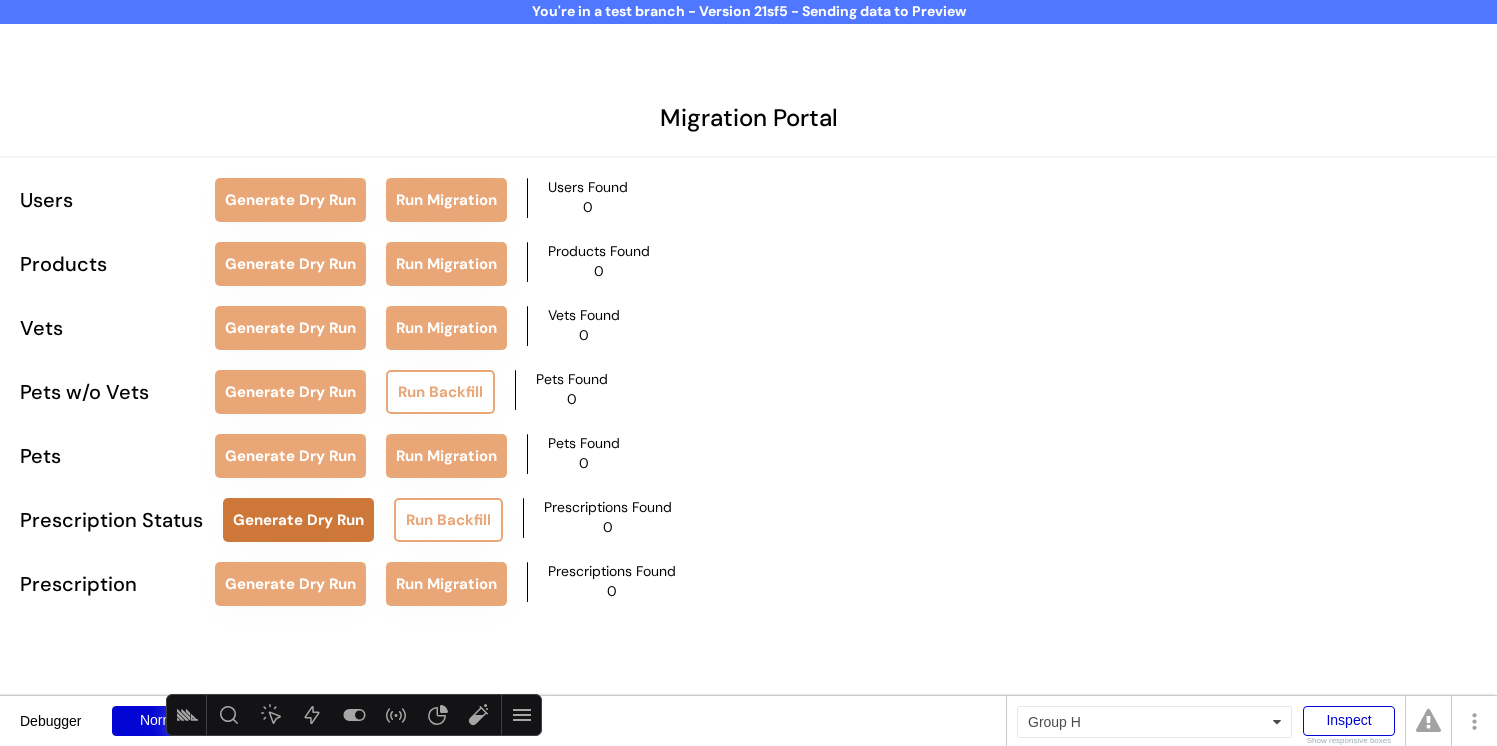 click on "Generate Dry Run" at bounding box center (298, 520) 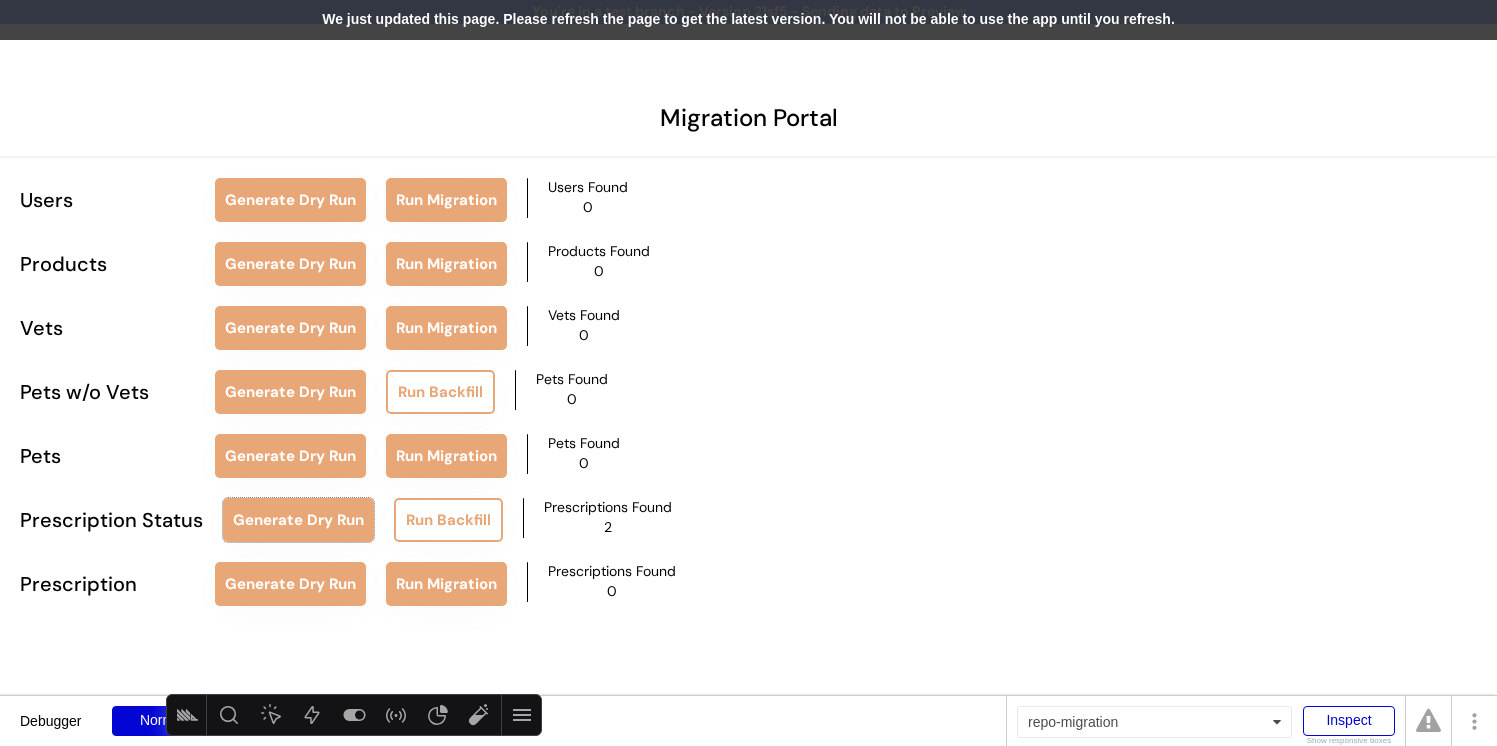 click on "We just updated this page.  Please refresh the page to get the latest version. You will not be able to use the app until you refresh." at bounding box center [748, 20] 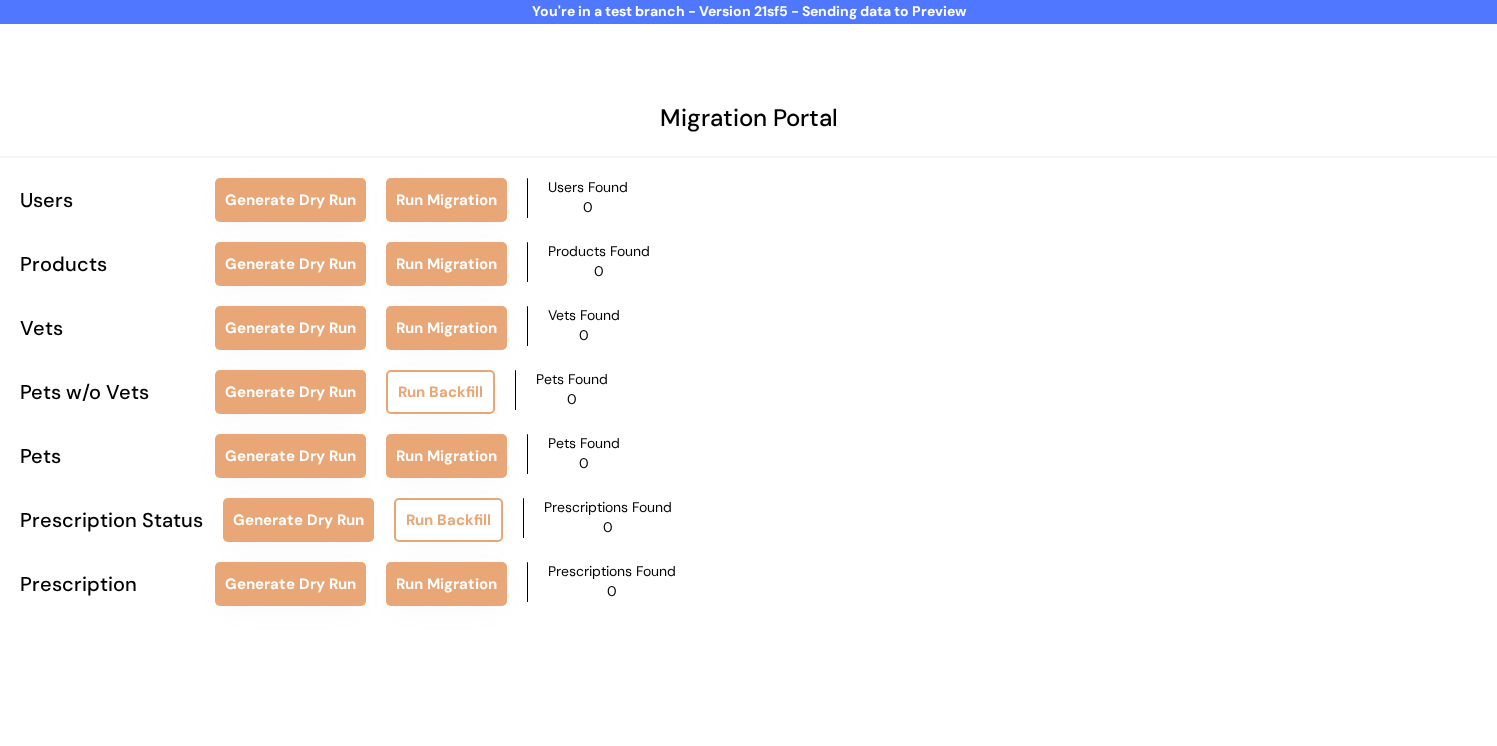 scroll, scrollTop: 0, scrollLeft: 0, axis: both 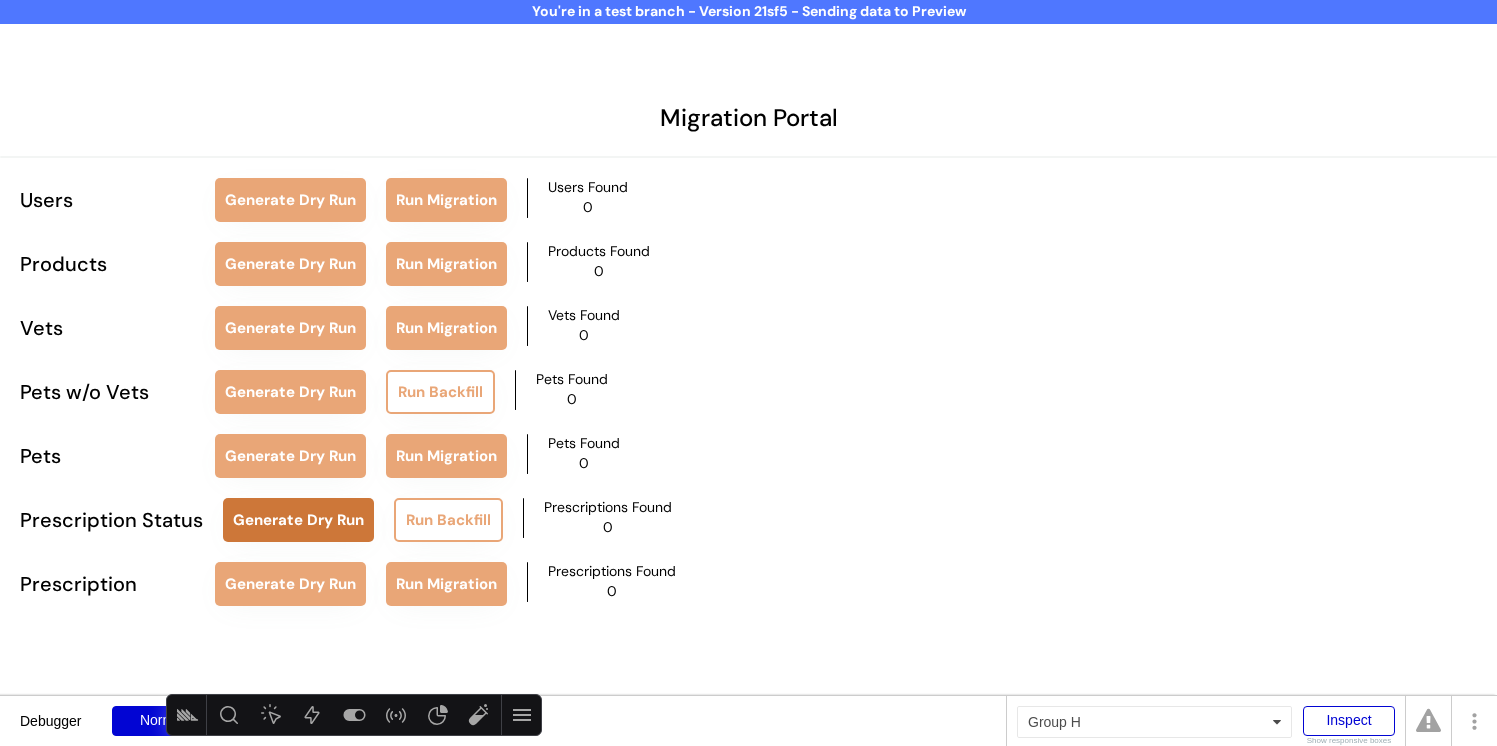 click on "Generate Dry Run" at bounding box center [298, 520] 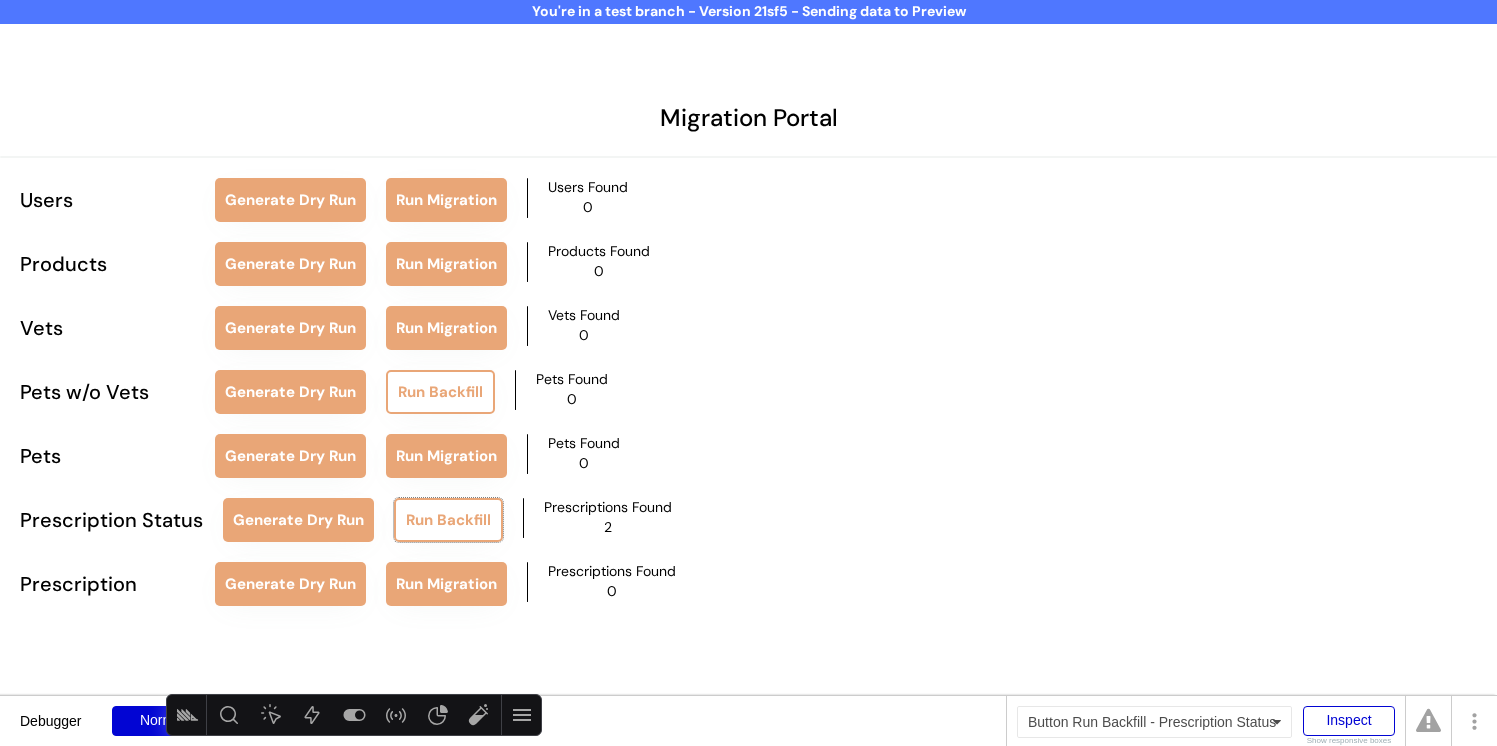 click on "Run Backfill" at bounding box center [448, 520] 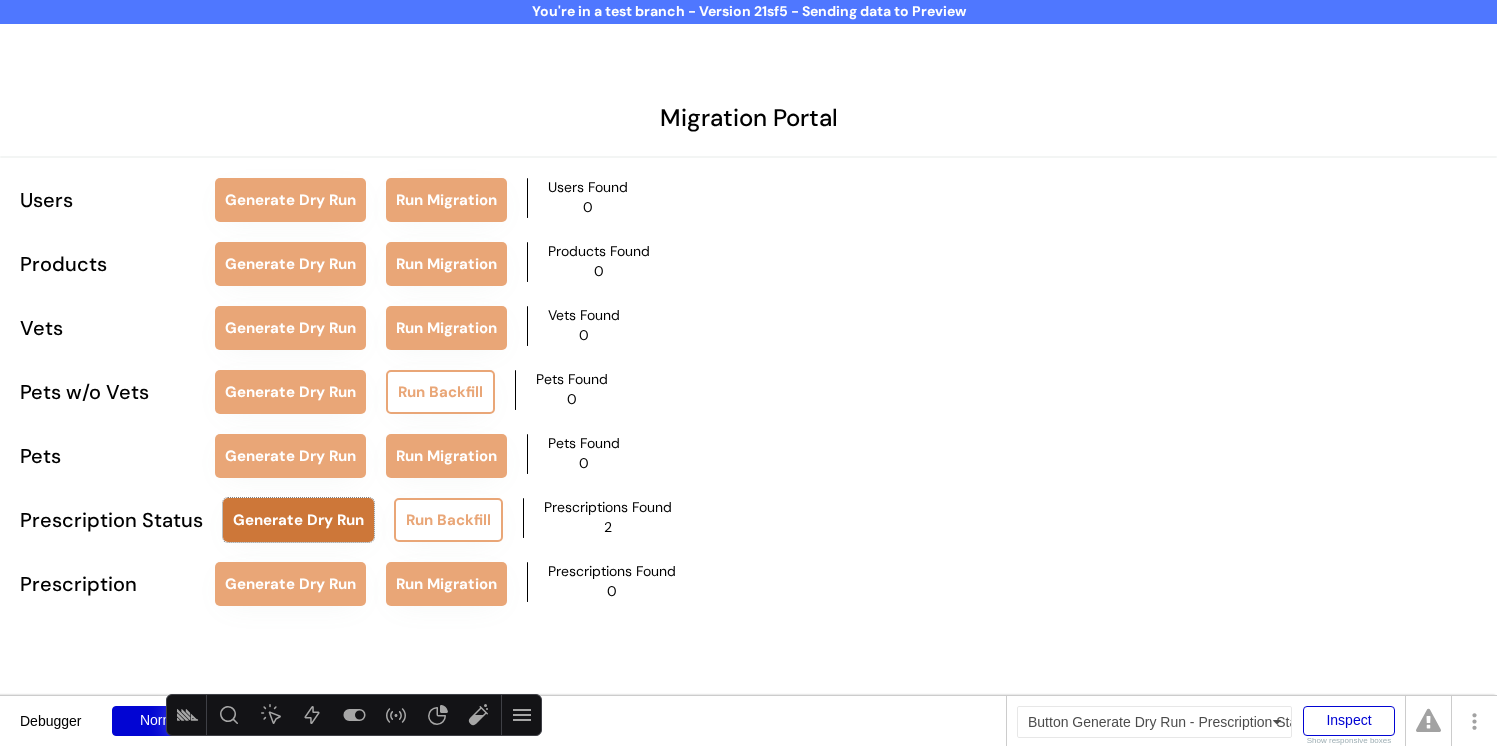 click on "Generate Dry Run" at bounding box center [298, 520] 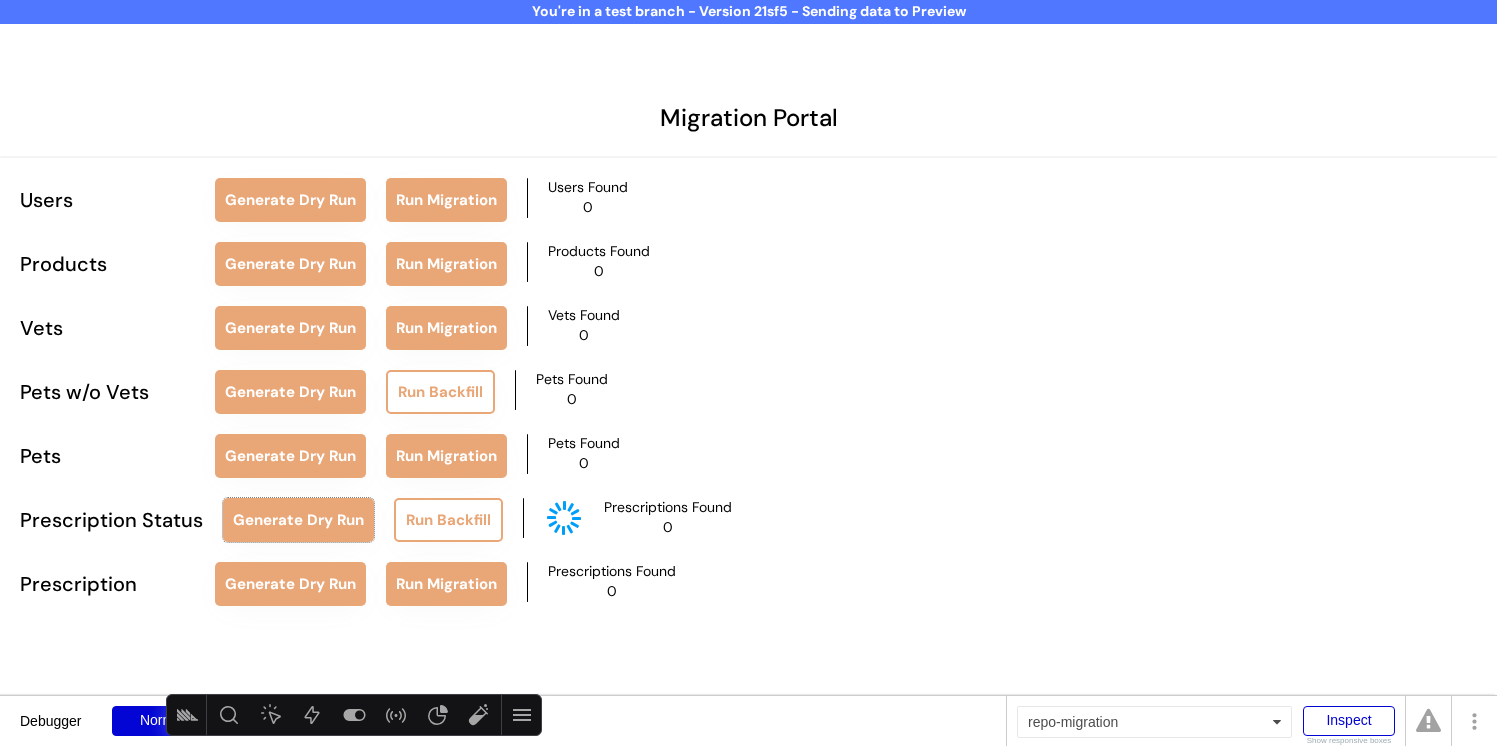 click on "Migration Portal Users Generate Dry Run Run Migration Users Found 0 Products Generate Dry Run Run Migration Products Found 0 Vets Generate Dry Run Run Migration Vets Found 0 Pets w/o Vets Generate Dry Run Run Backfill Pets Found 0 Pets Generate Dry Run Run Migration Pets Found 0 Prescription Status Generate Dry Run Run Backfill Prescriptions Found 0 Prescription Generate Dry Run Run Migration Prescriptions Found 0 The page is higher than your real design as the debugger is visible and displays a white area.
It will be back to normal when the debugger is off." at bounding box center (748, 453) 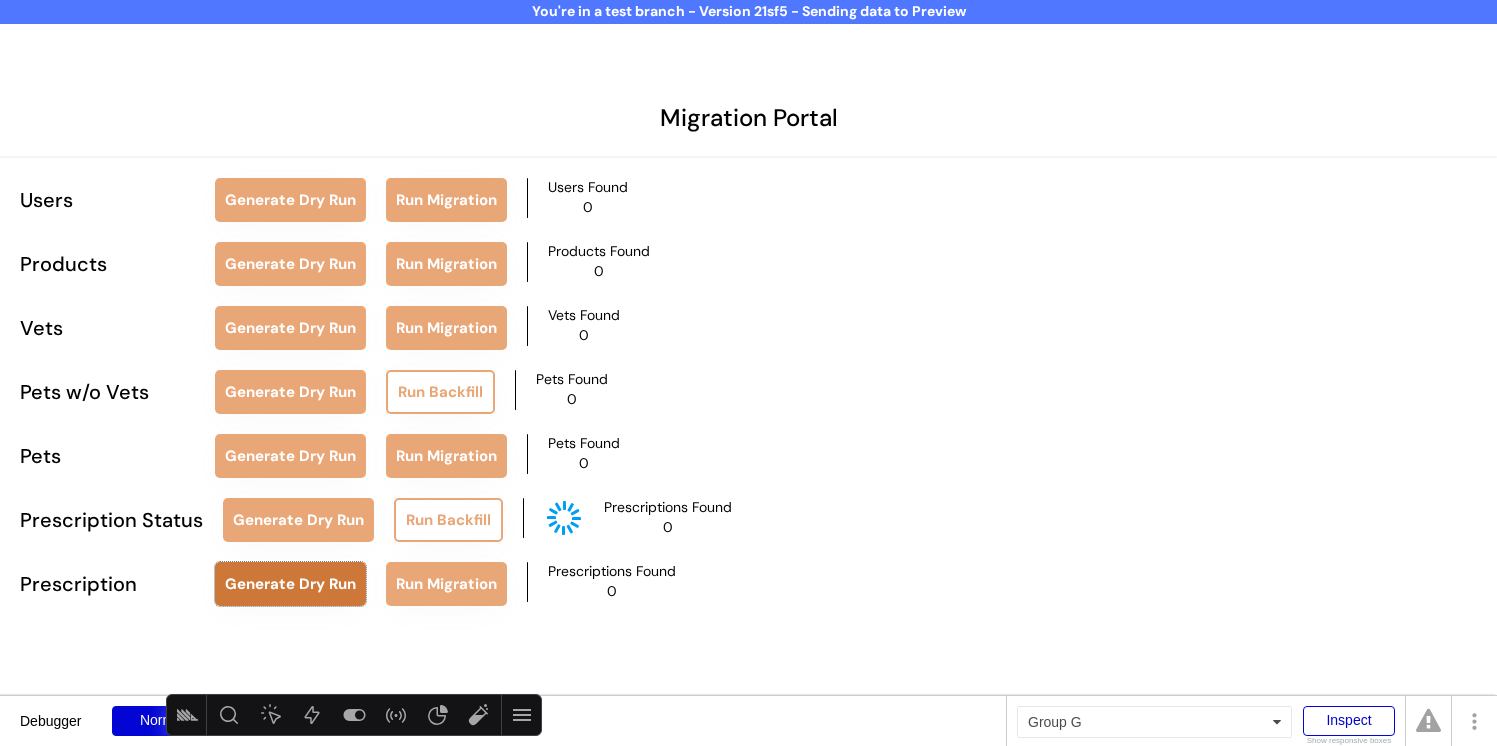 click on "Generate Dry Run" at bounding box center [290, 584] 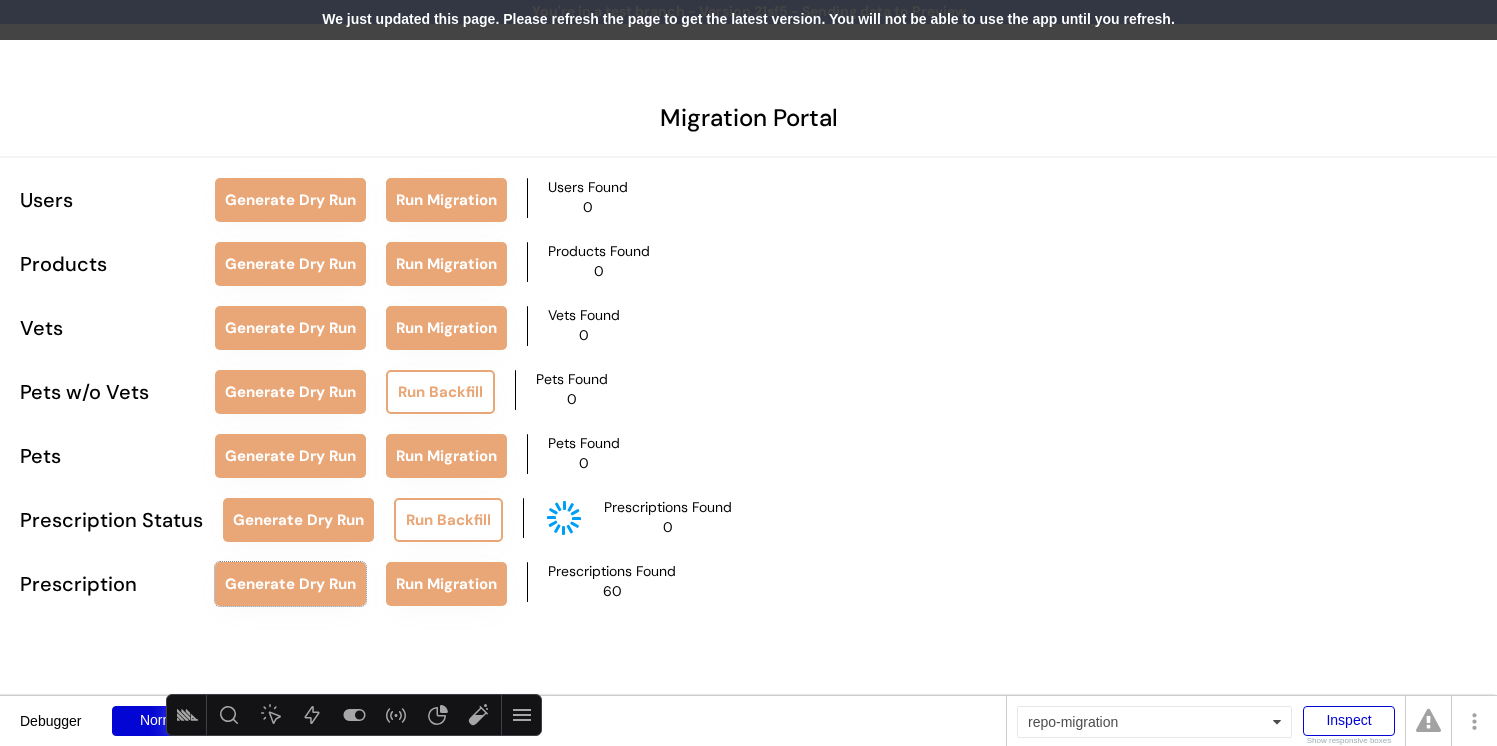 click on "We just updated this page.  Please refresh the page to get the latest version. You will not be able to use the app until you refresh." at bounding box center (748, 20) 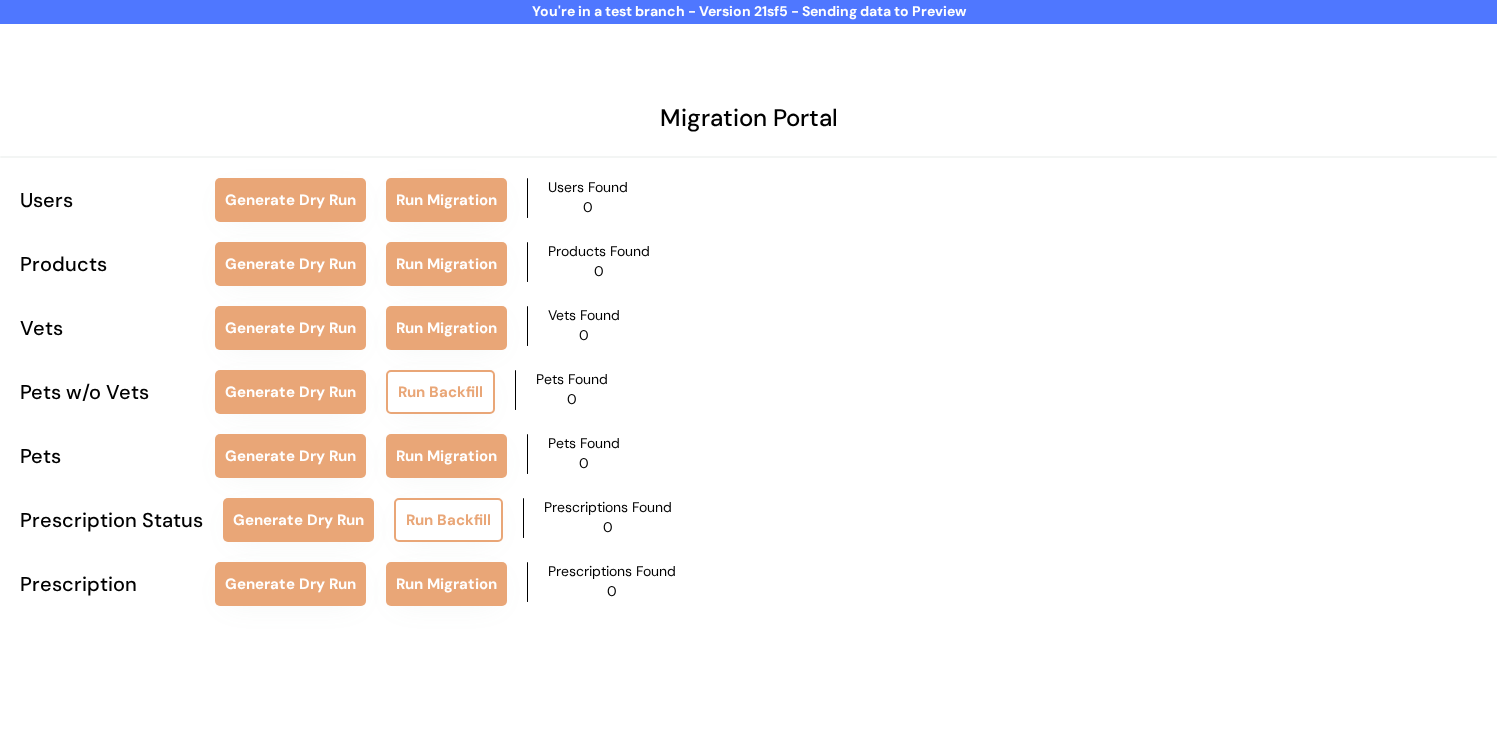 scroll, scrollTop: 0, scrollLeft: 0, axis: both 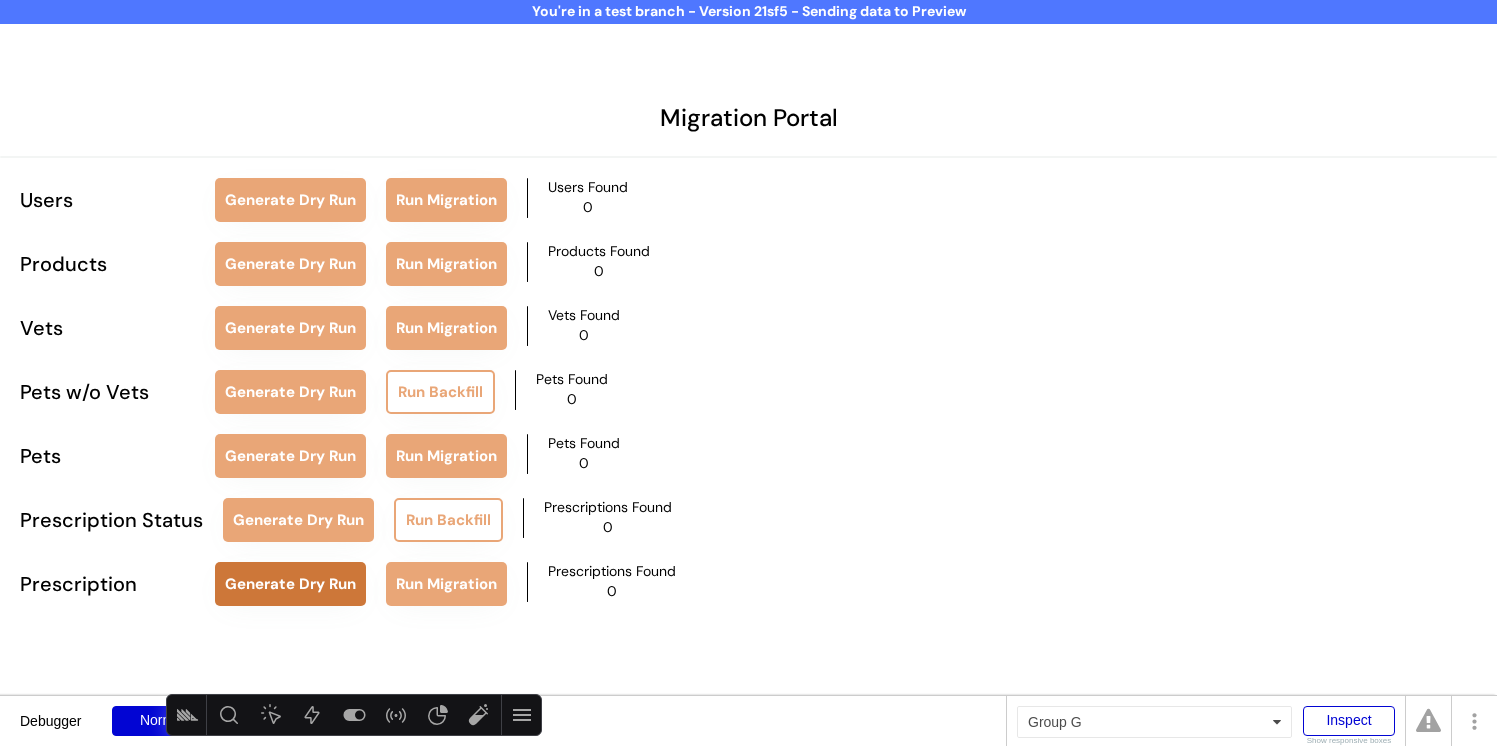 click on "Generate Dry Run" at bounding box center (290, 584) 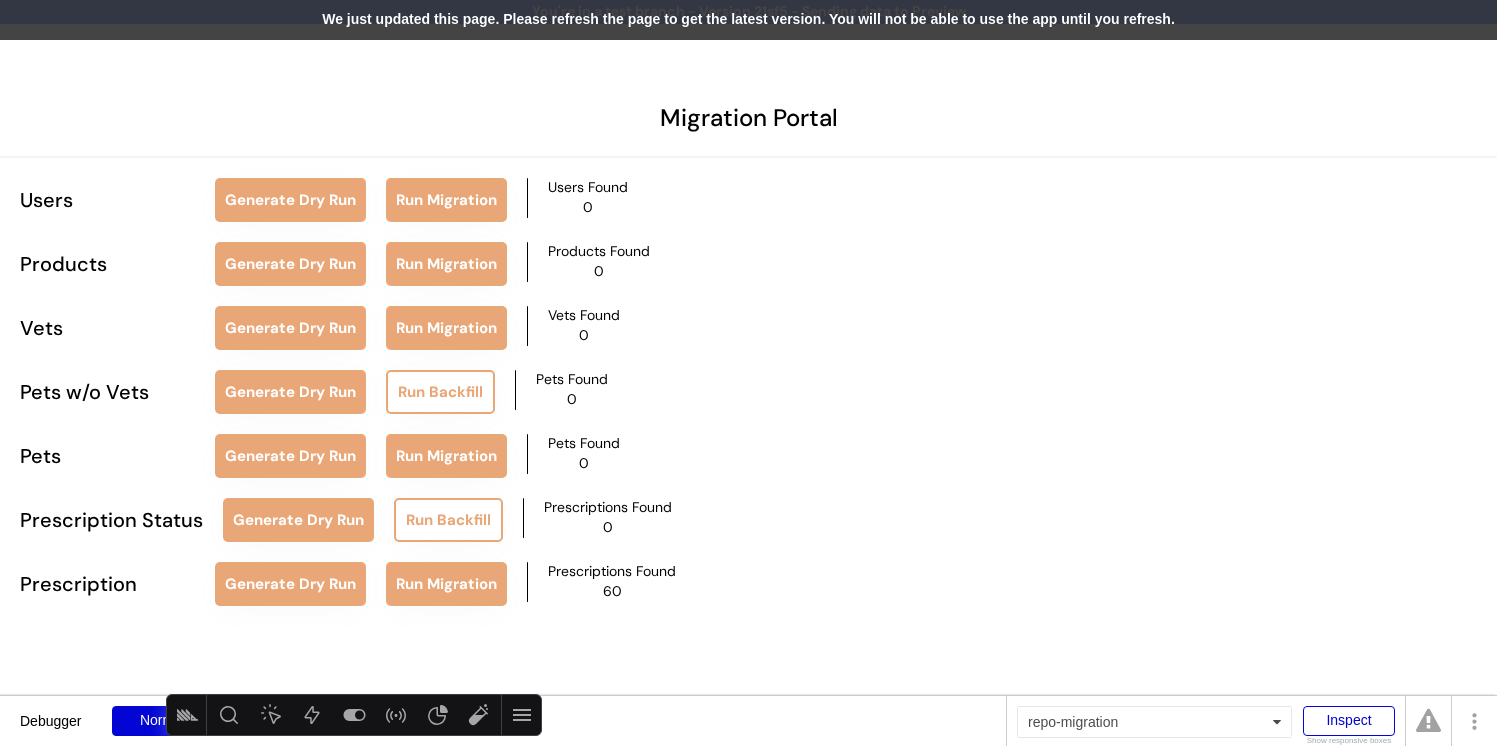 click on "We just updated this page.  Please refresh the page to get the latest version. You will not be able to use the app until you refresh." at bounding box center (748, 20) 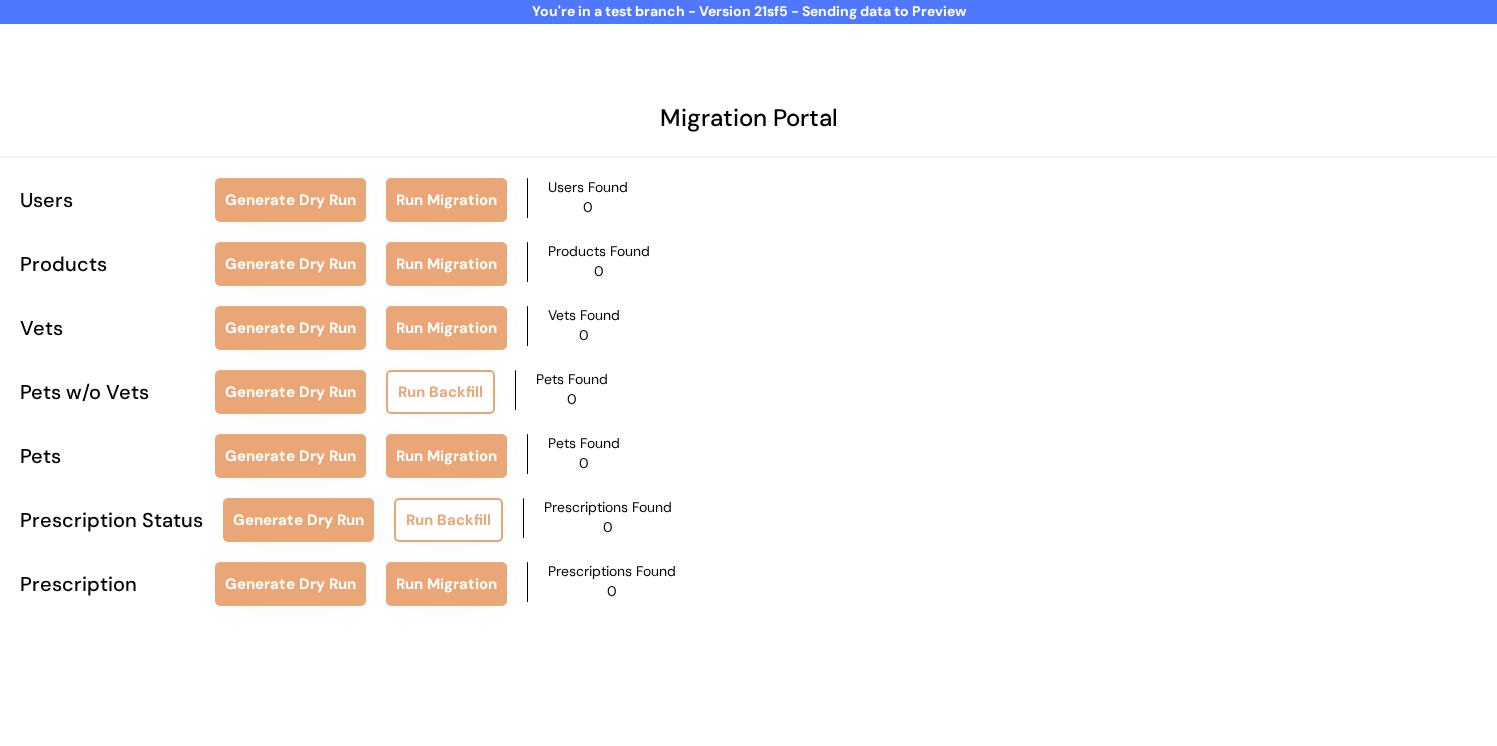 scroll, scrollTop: 0, scrollLeft: 0, axis: both 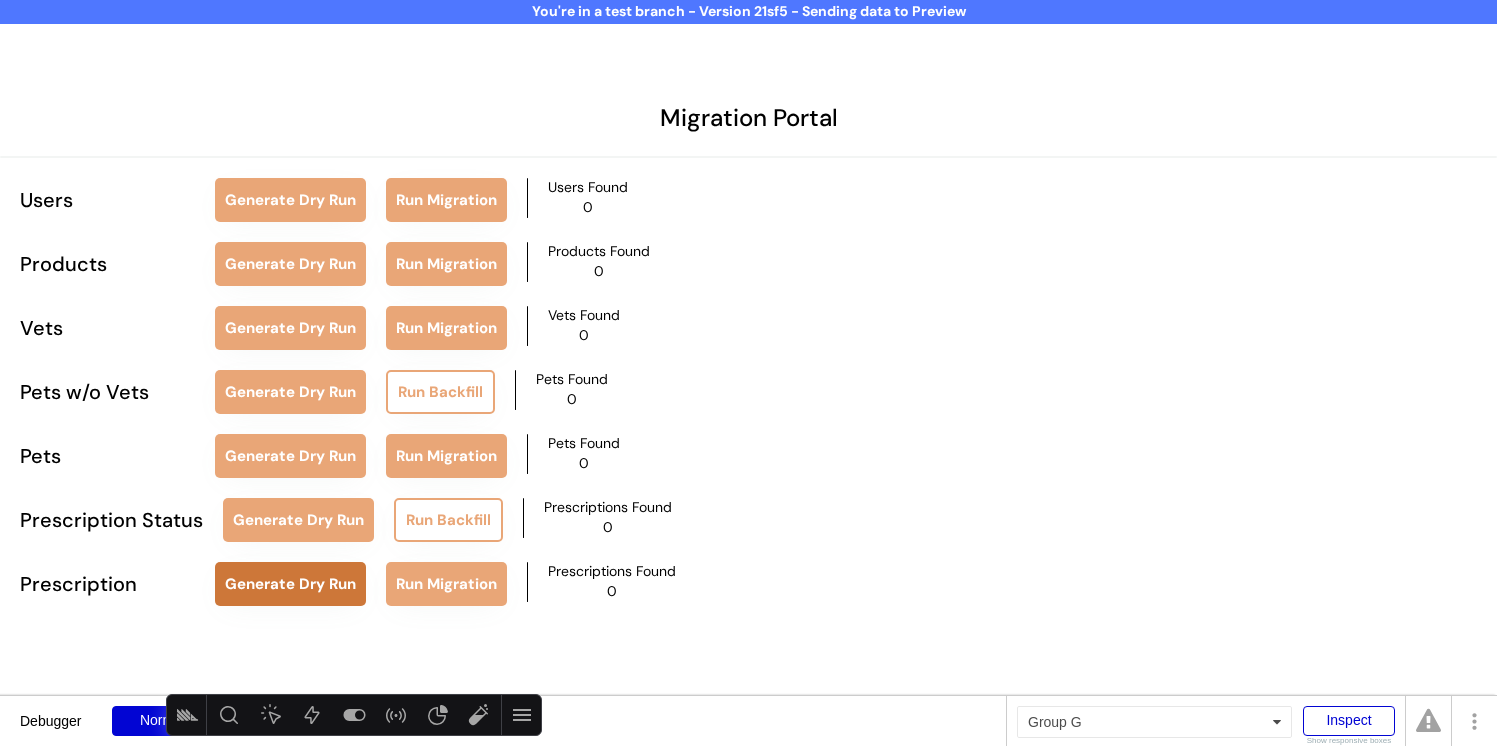 click on "Generate Dry Run" at bounding box center (290, 584) 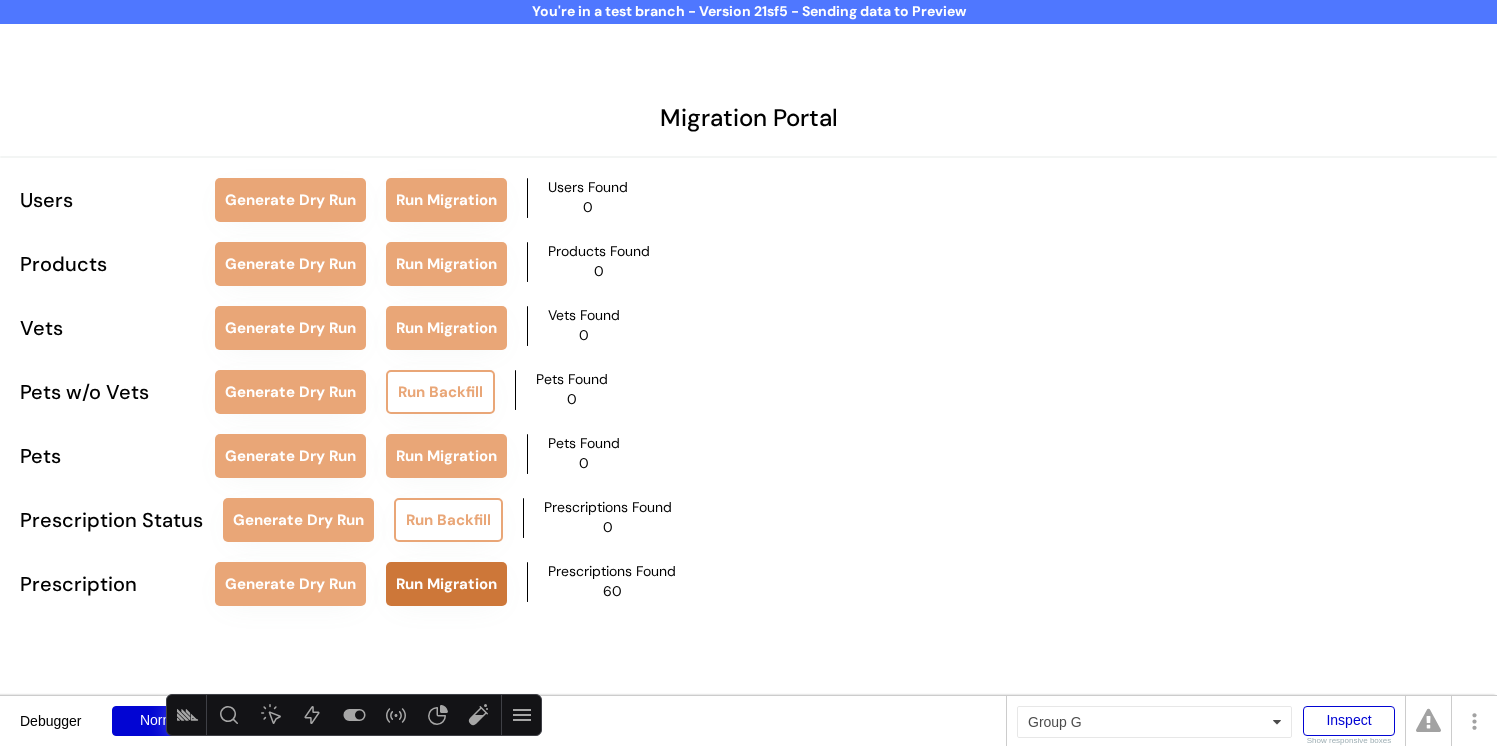 click on "Run Migration" at bounding box center [446, 584] 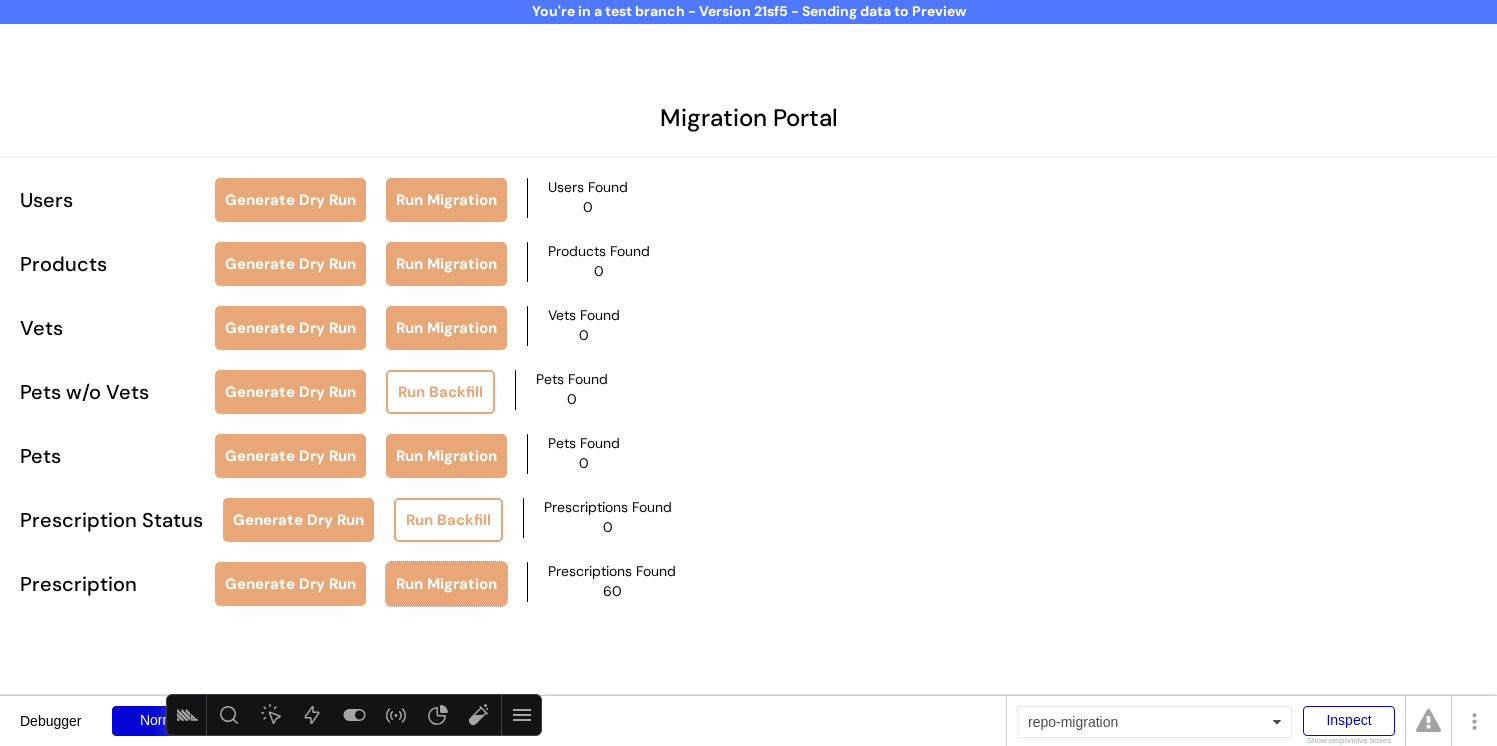 type 